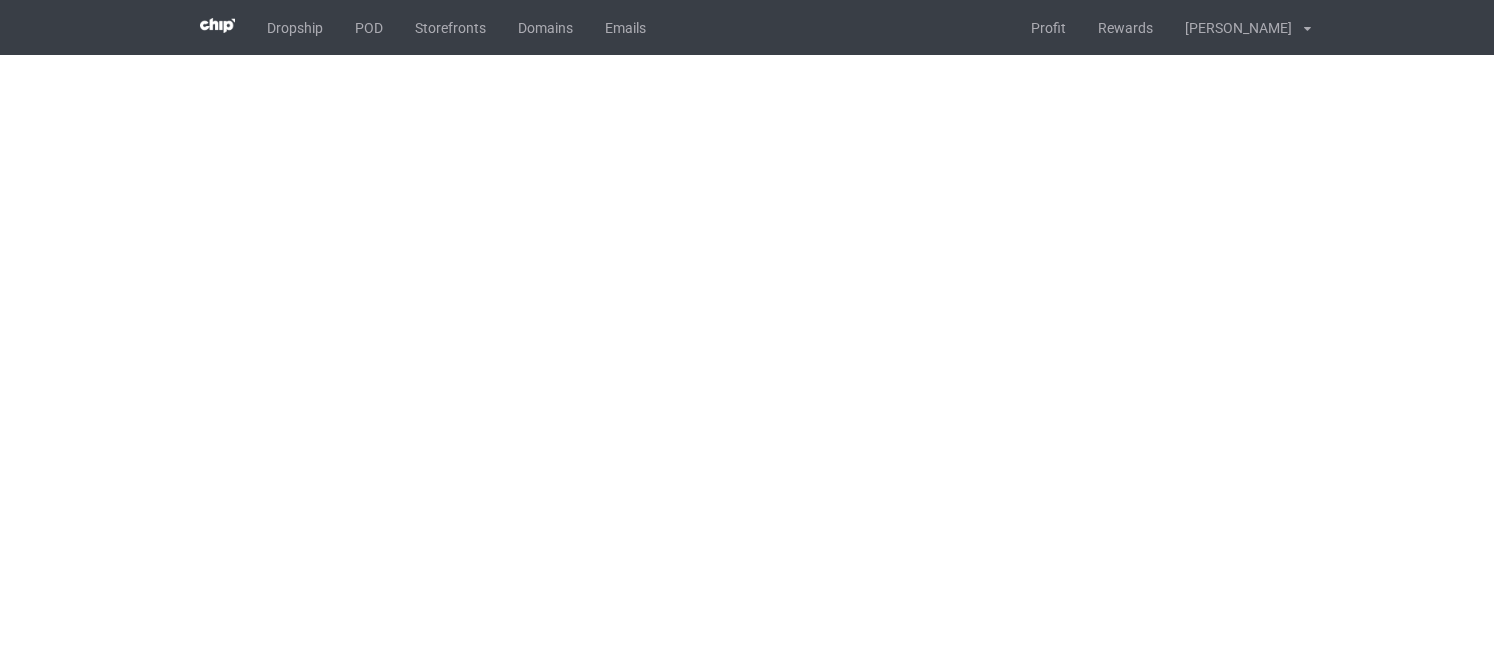 scroll, scrollTop: 0, scrollLeft: 0, axis: both 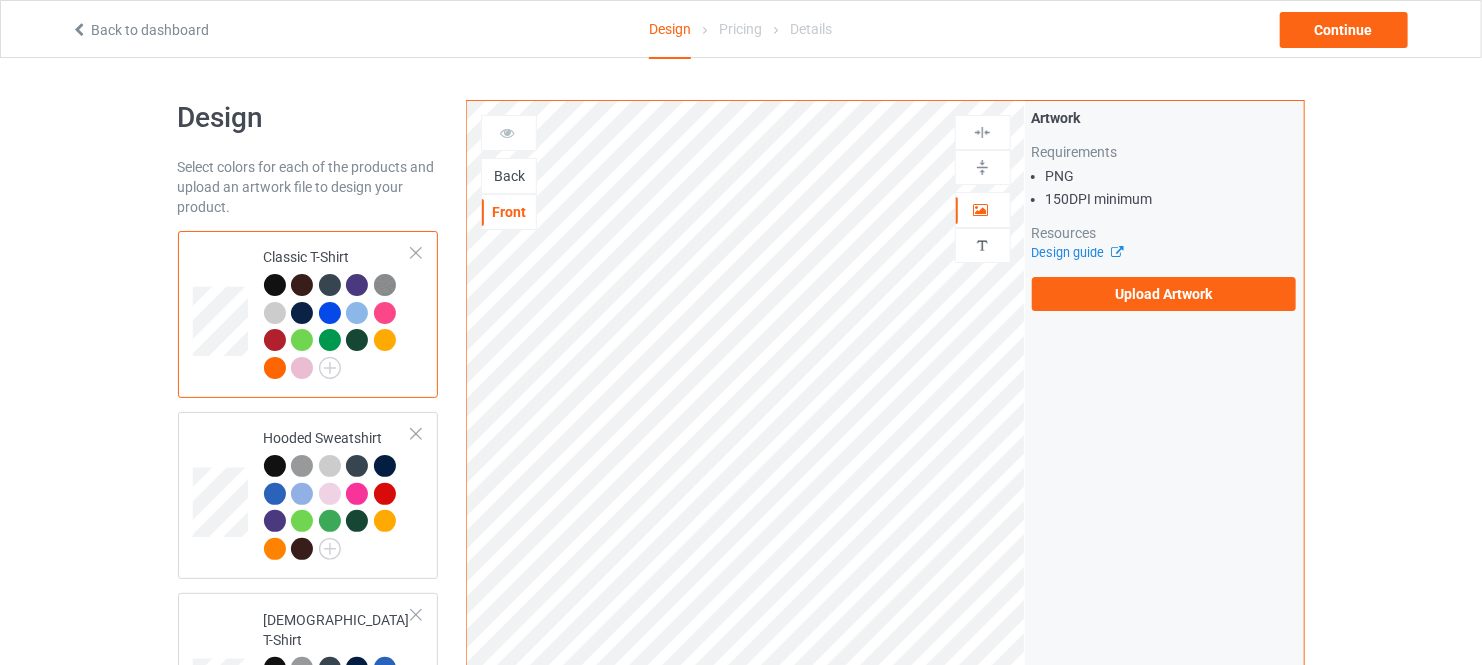 click on "Back" at bounding box center [509, 176] 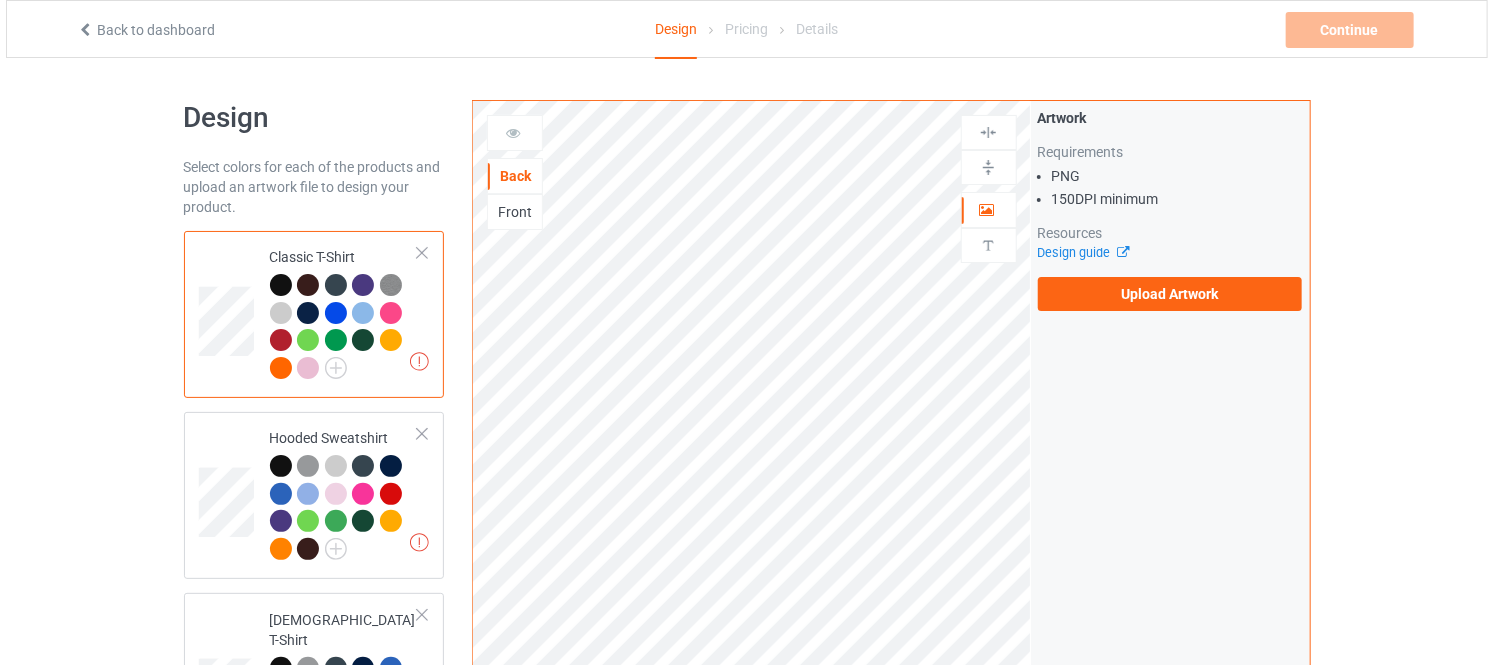 scroll, scrollTop: 746, scrollLeft: 0, axis: vertical 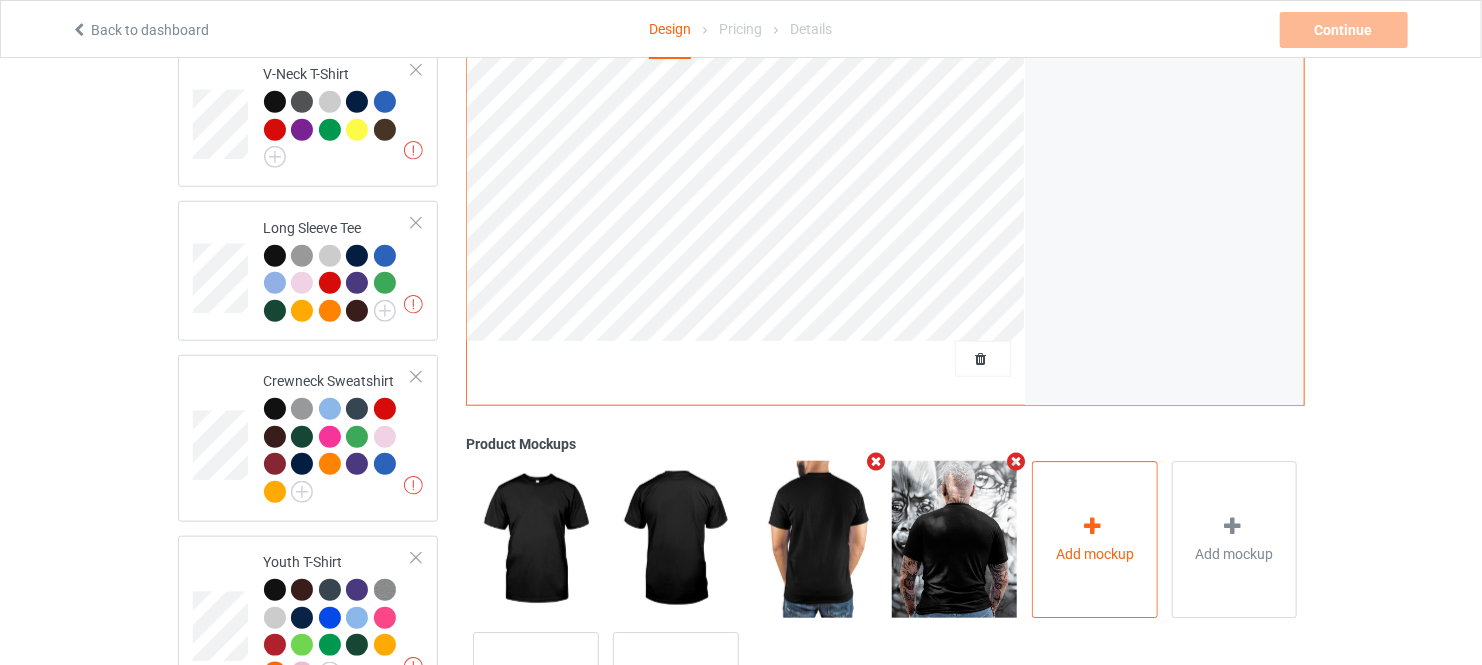 click at bounding box center (1093, 526) 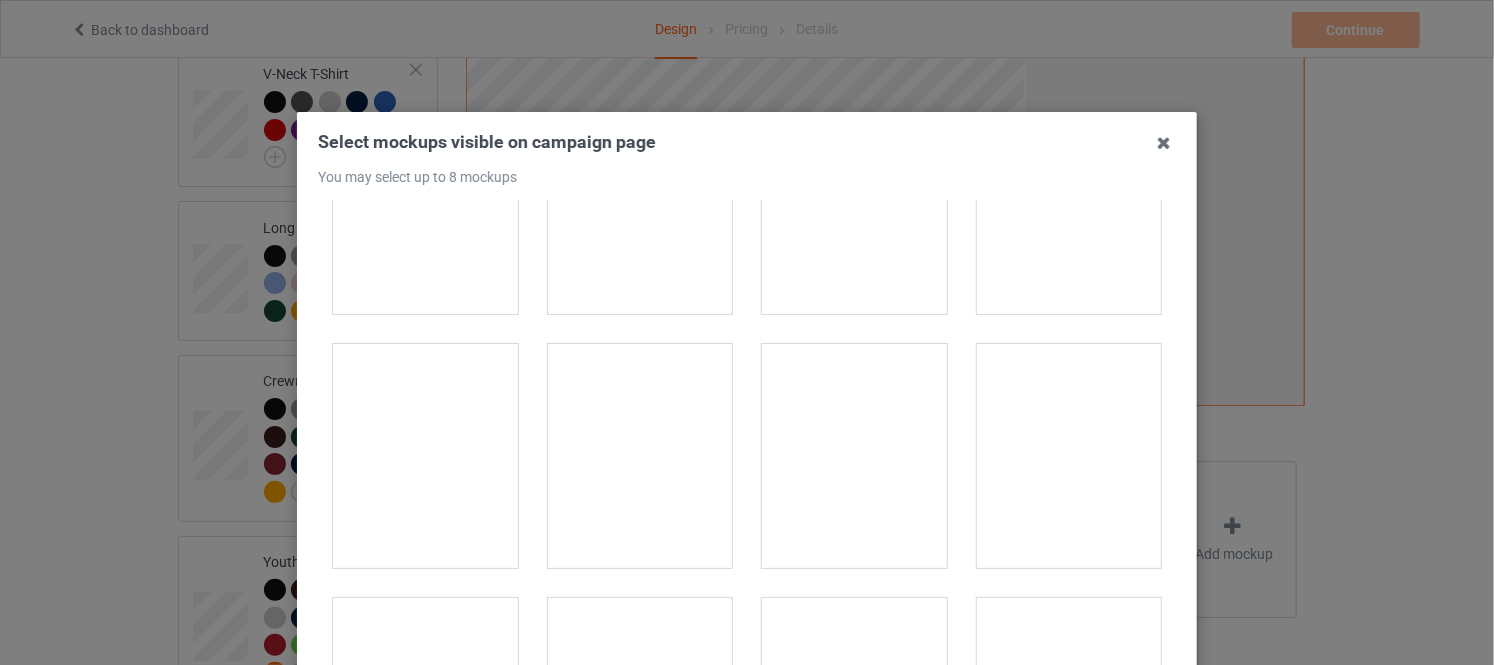 scroll, scrollTop: 3360, scrollLeft: 0, axis: vertical 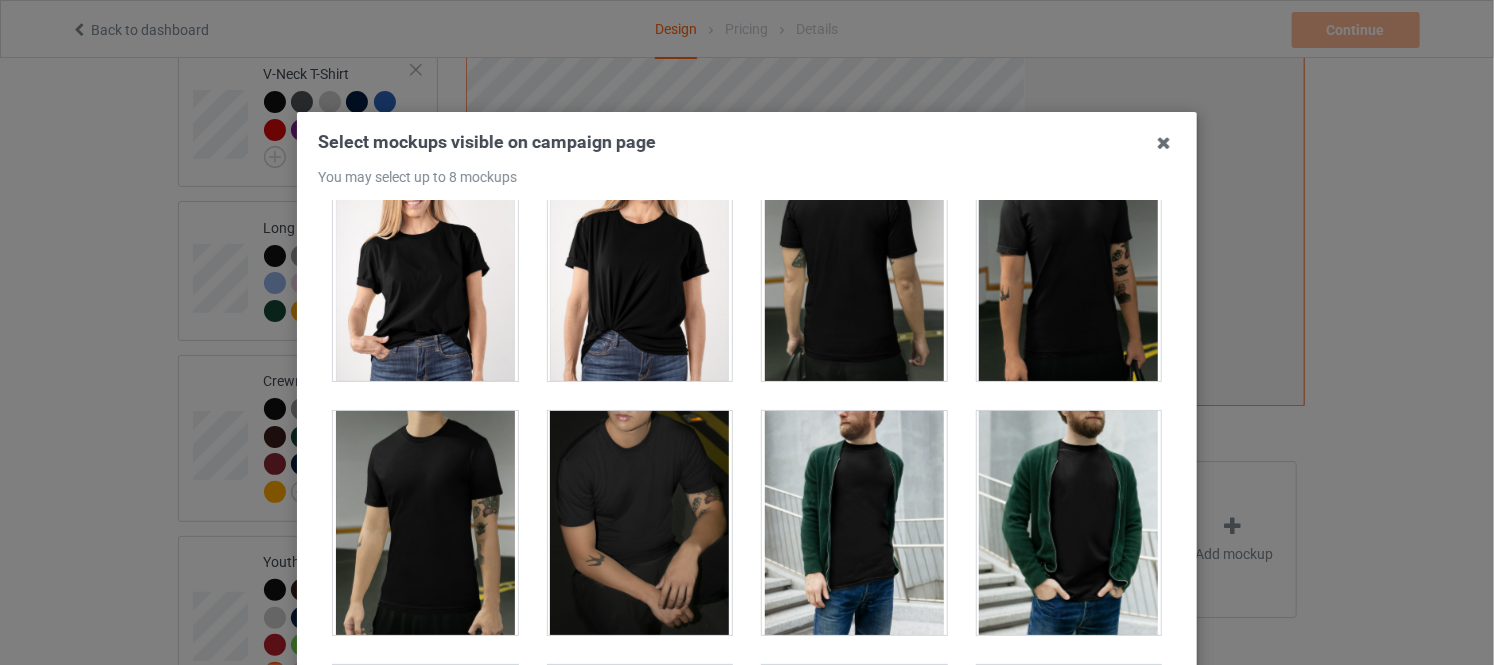 click at bounding box center [854, 269] 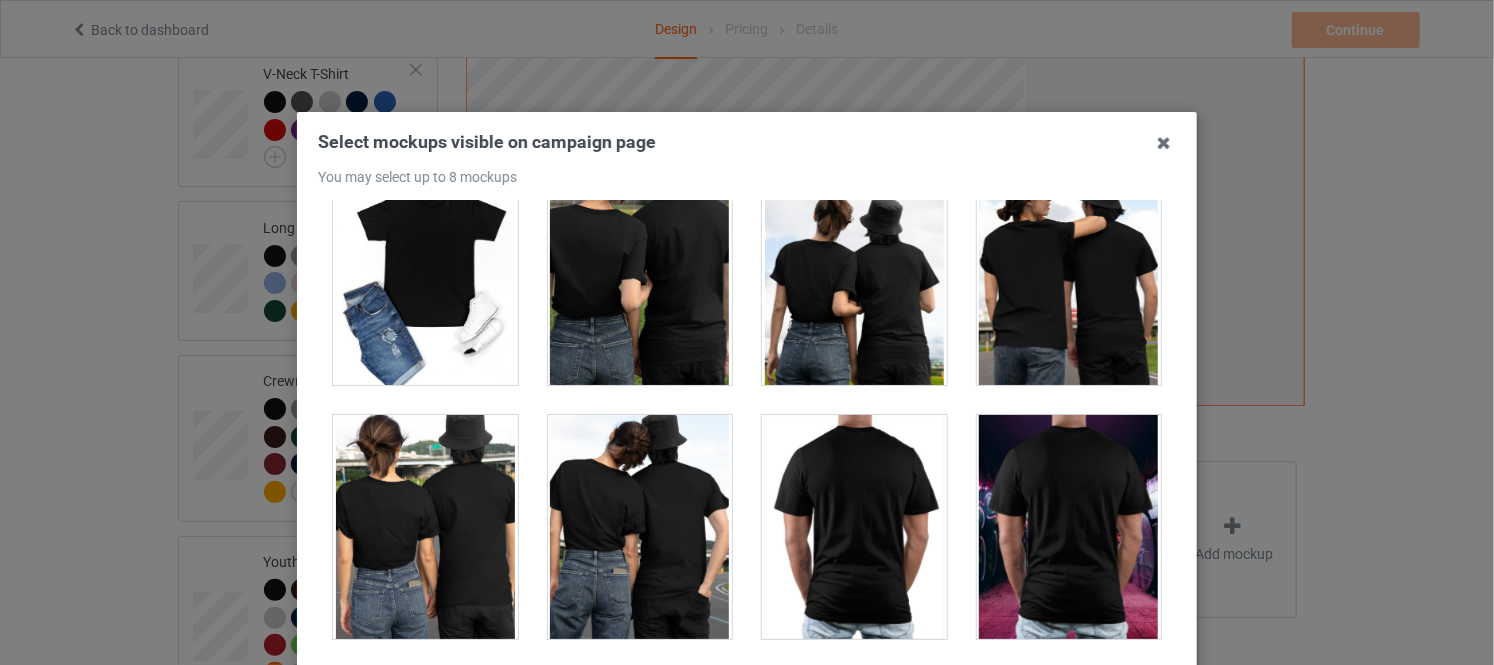 scroll, scrollTop: 9520, scrollLeft: 0, axis: vertical 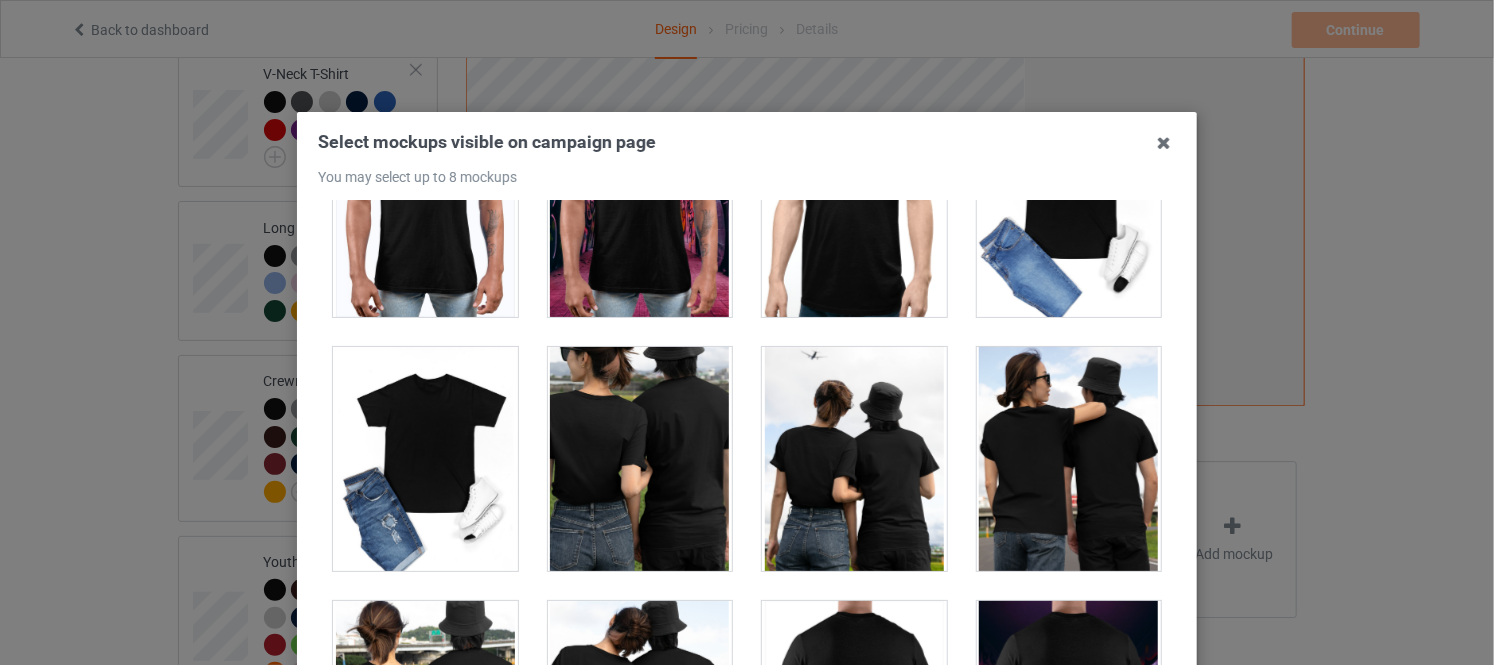 click at bounding box center [1069, 459] 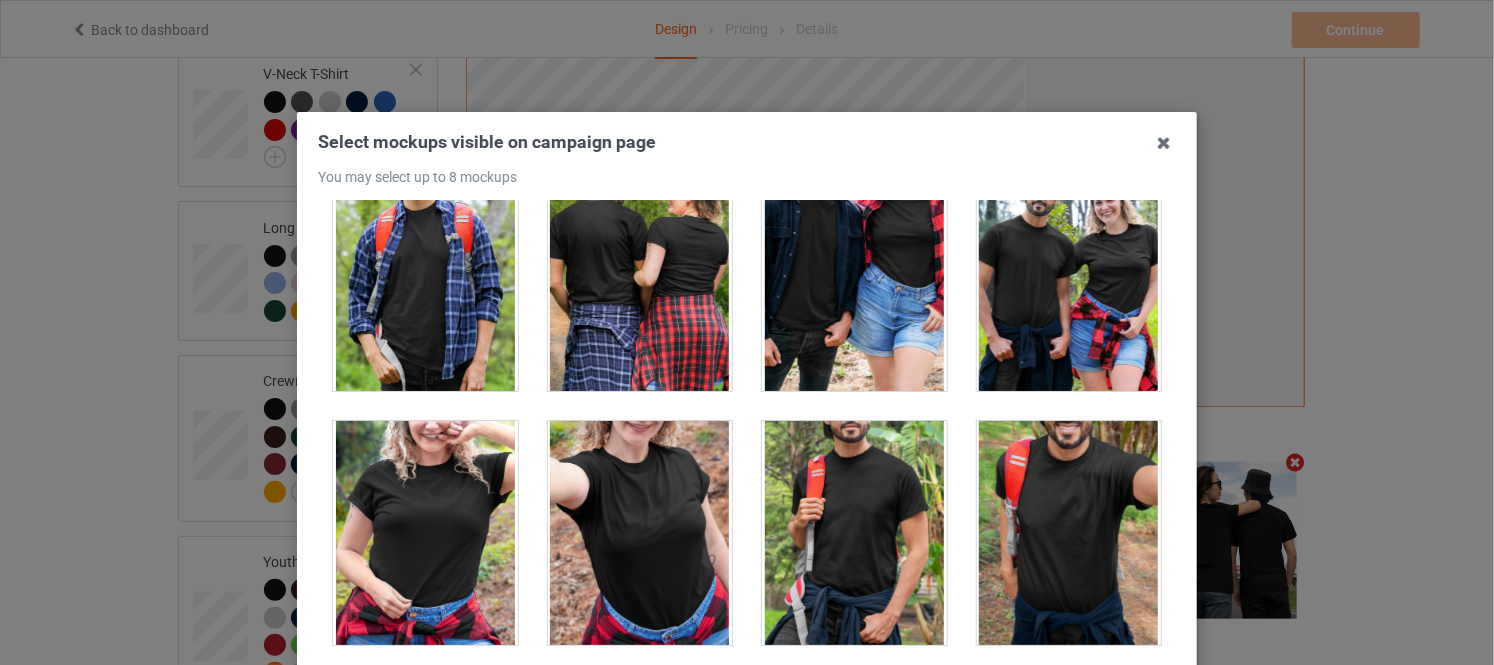 scroll, scrollTop: 22960, scrollLeft: 0, axis: vertical 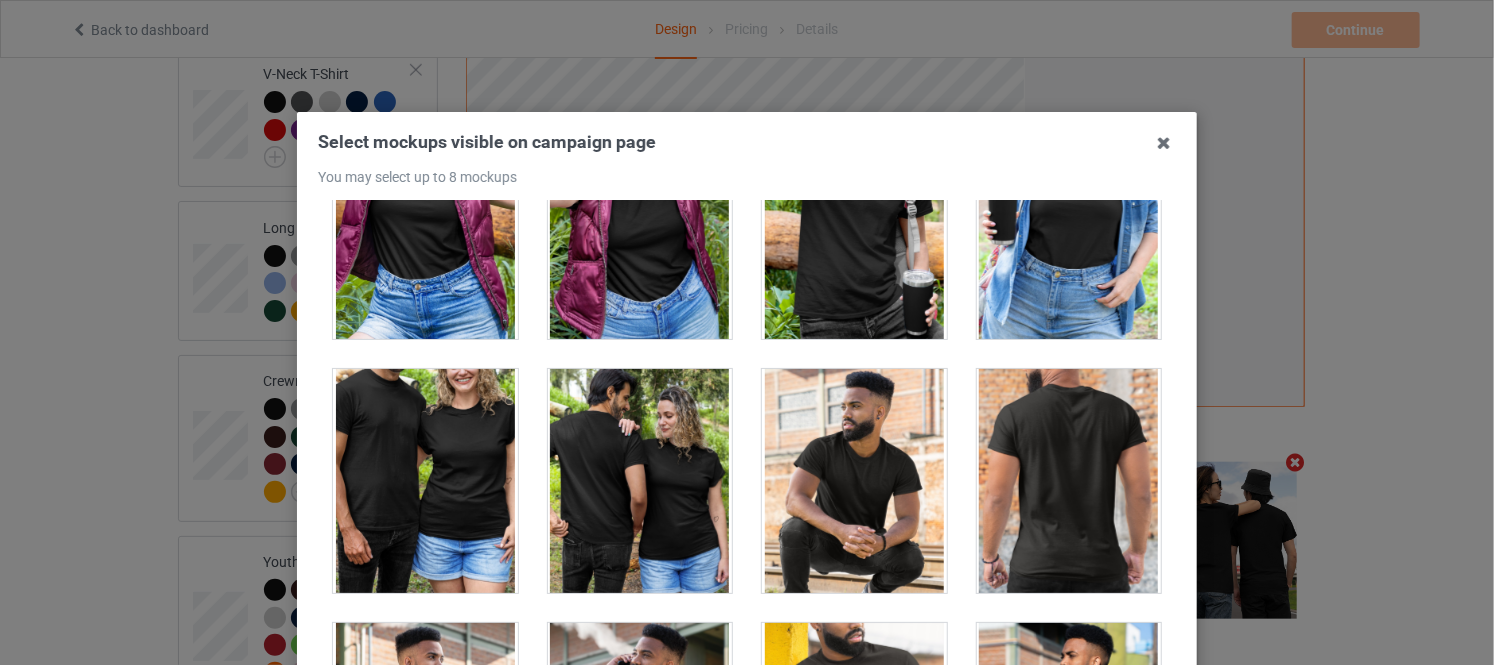 click at bounding box center [1069, 481] 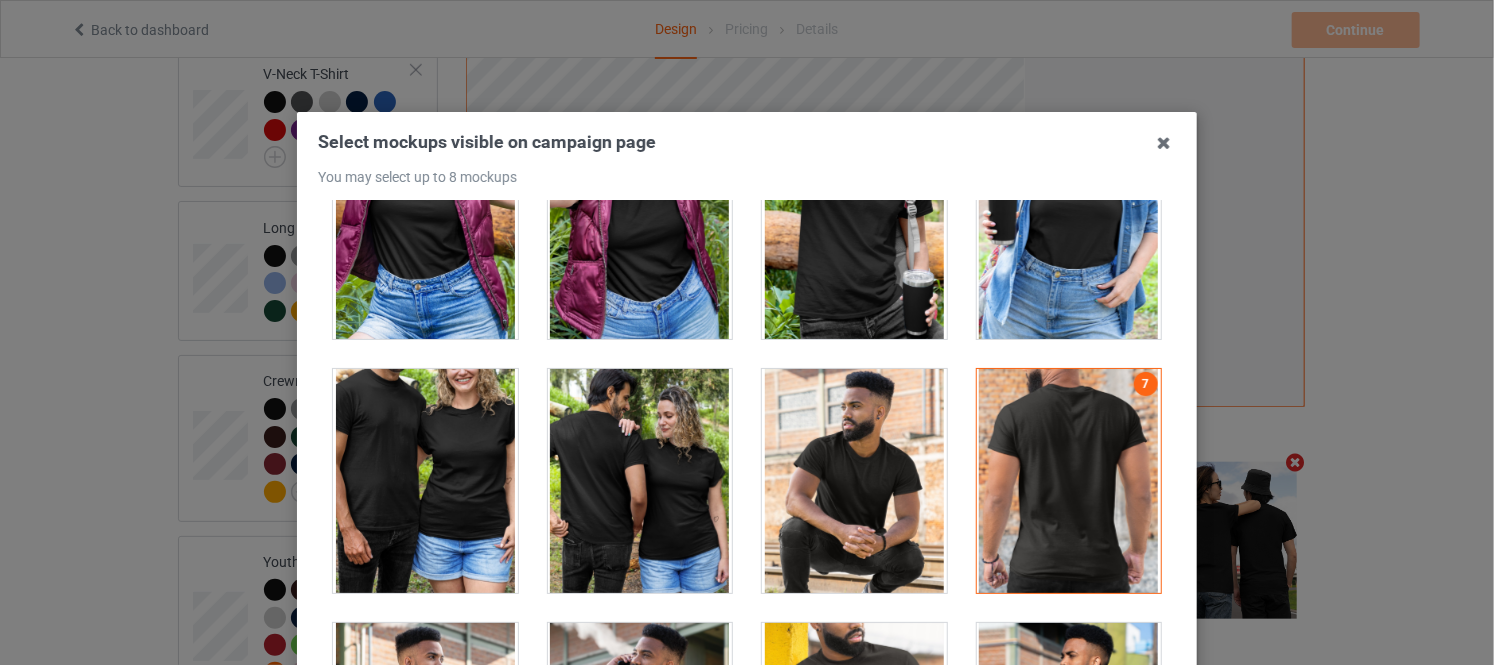 scroll, scrollTop: 186, scrollLeft: 0, axis: vertical 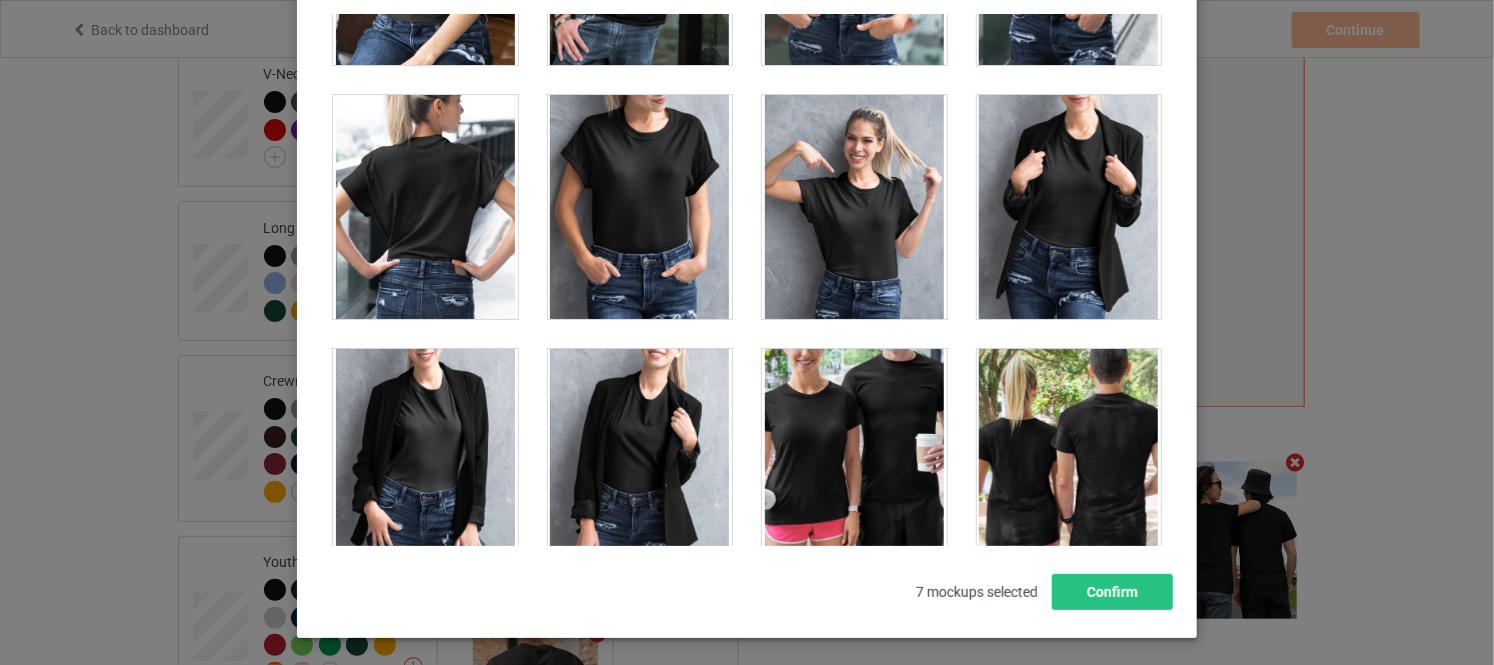 click at bounding box center [425, 207] 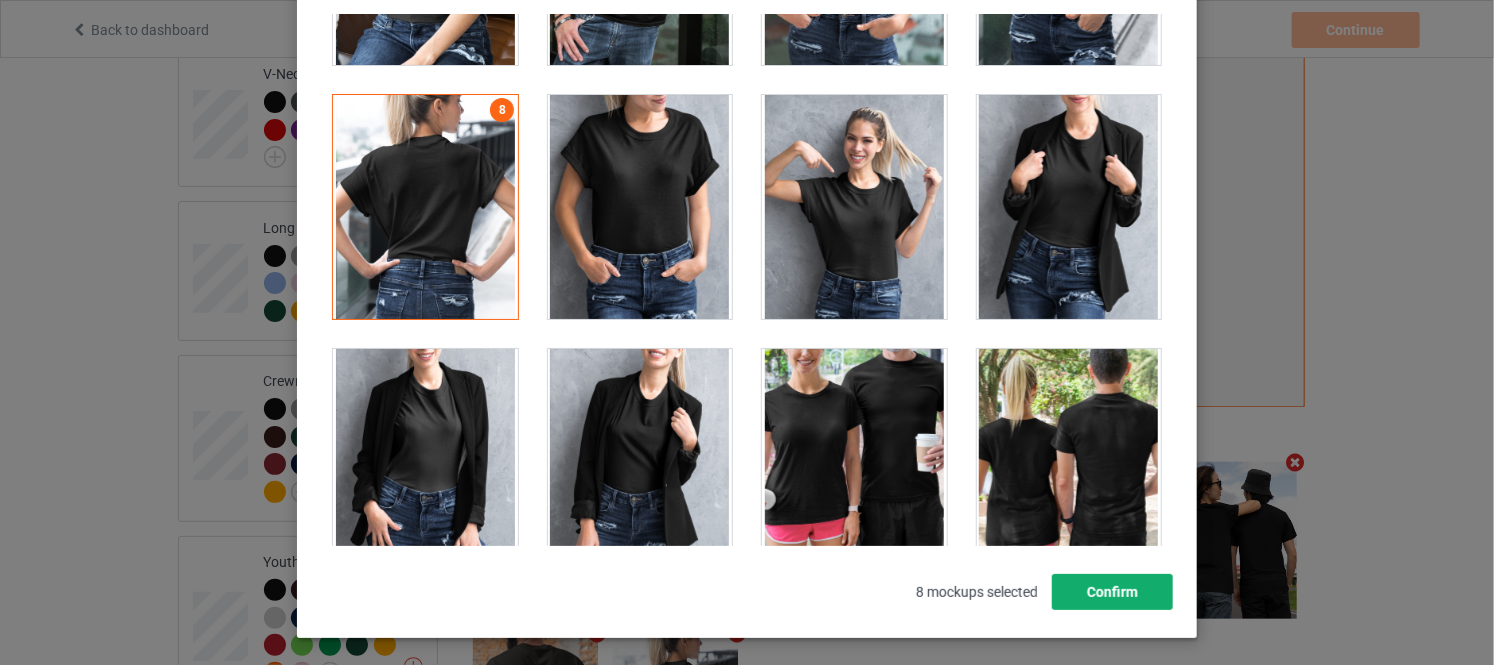 drag, startPoint x: 1122, startPoint y: 600, endPoint x: 1237, endPoint y: 507, distance: 147.89862 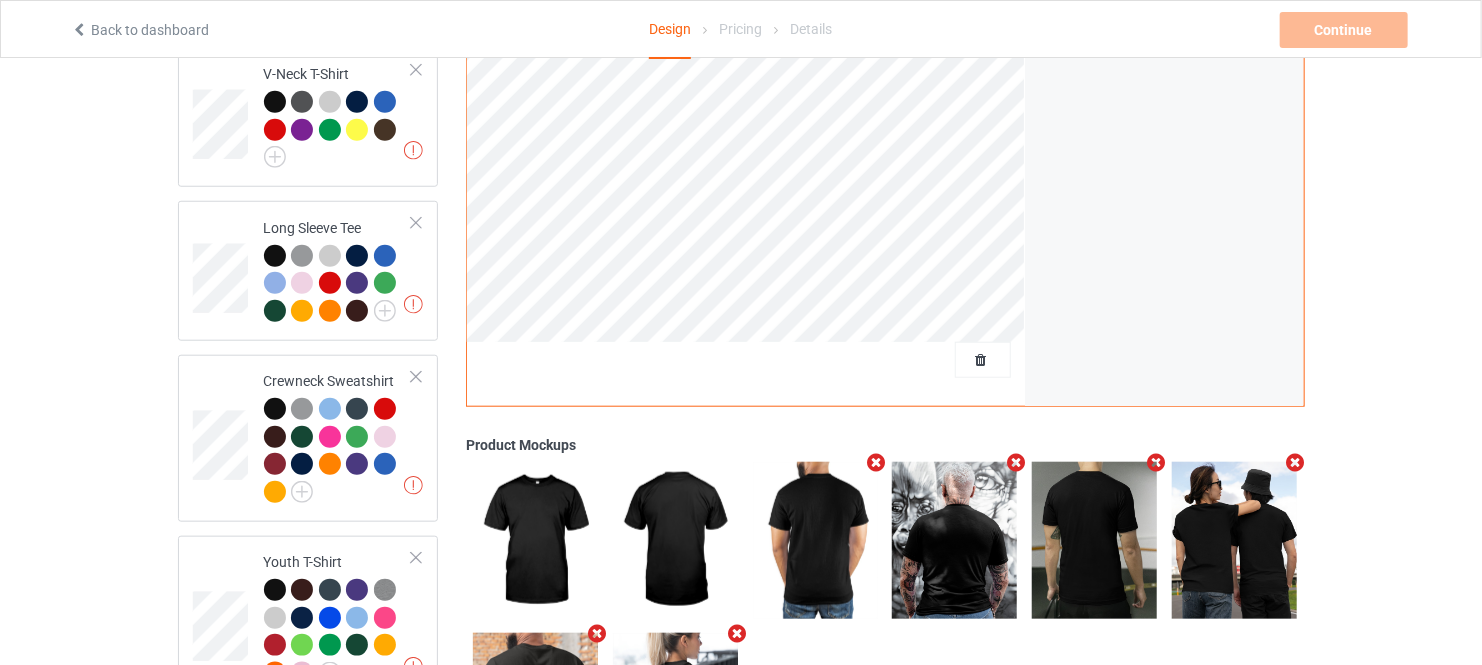 scroll, scrollTop: 0, scrollLeft: 0, axis: both 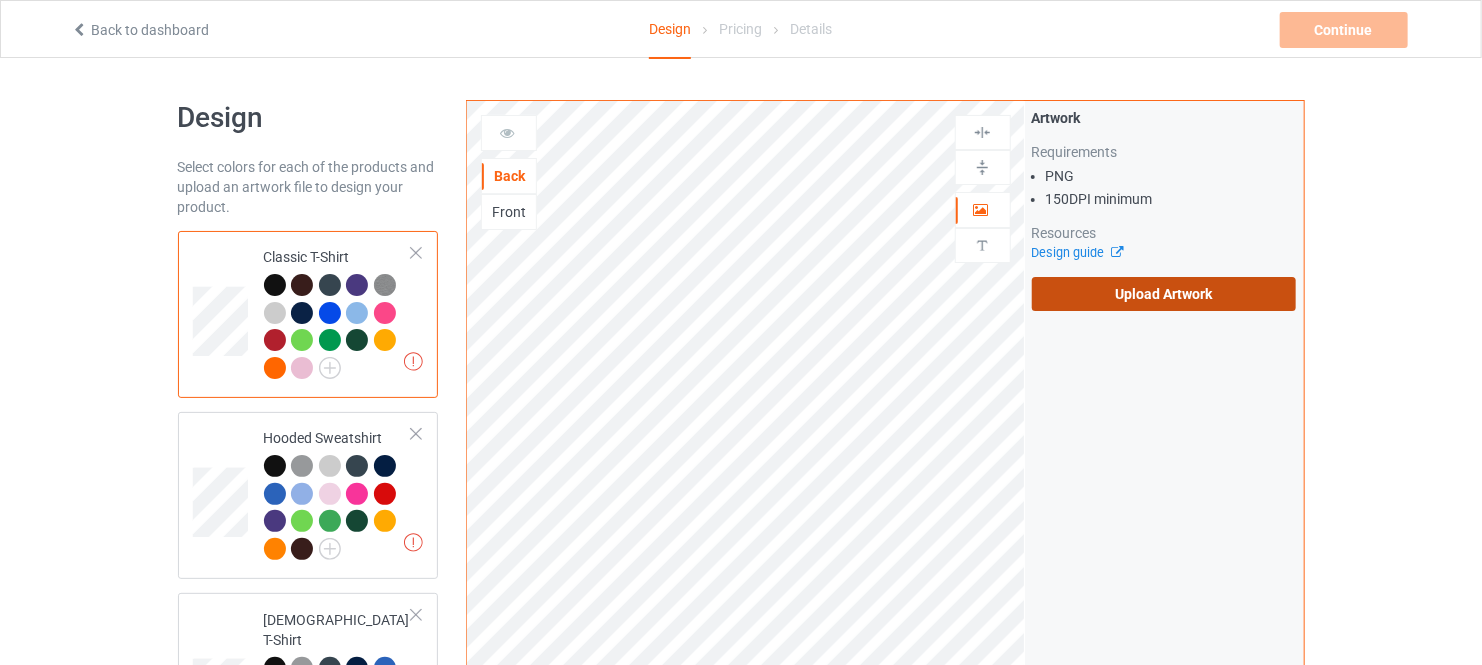 click on "Upload Artwork" at bounding box center (1164, 294) 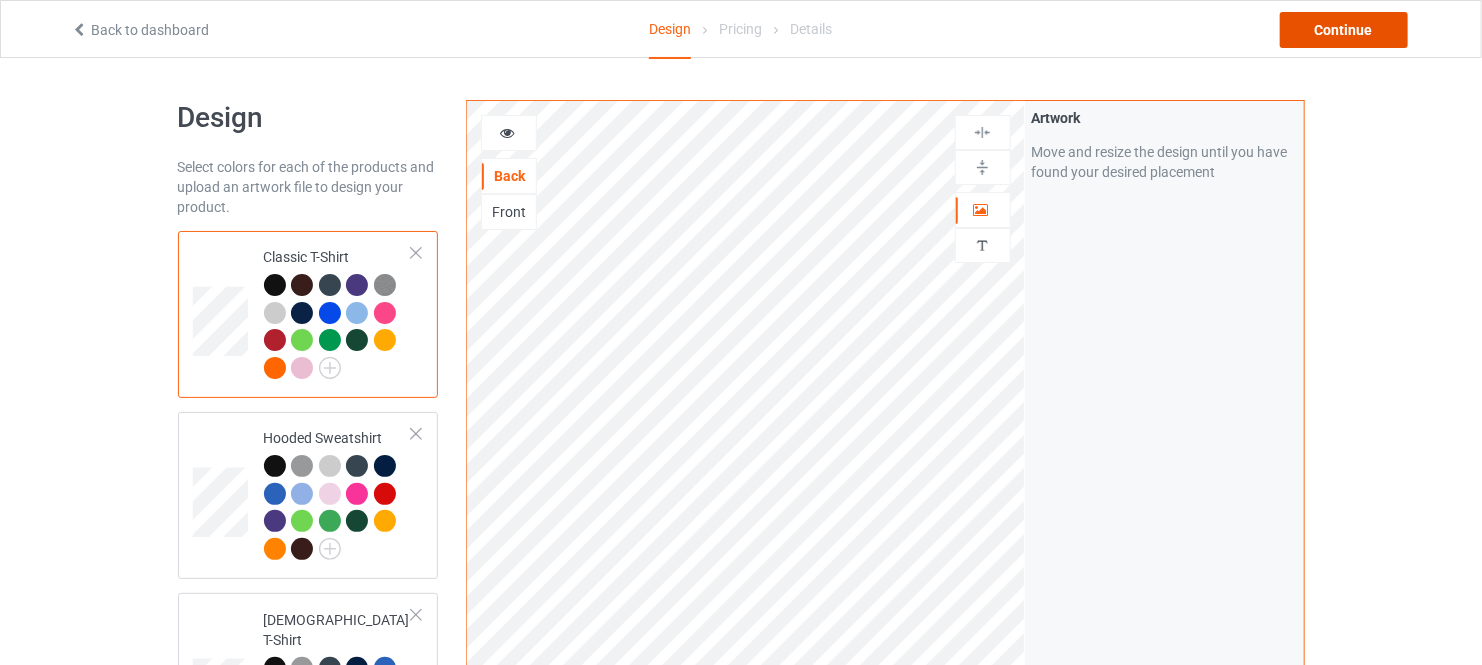 click on "Continue" at bounding box center [1344, 30] 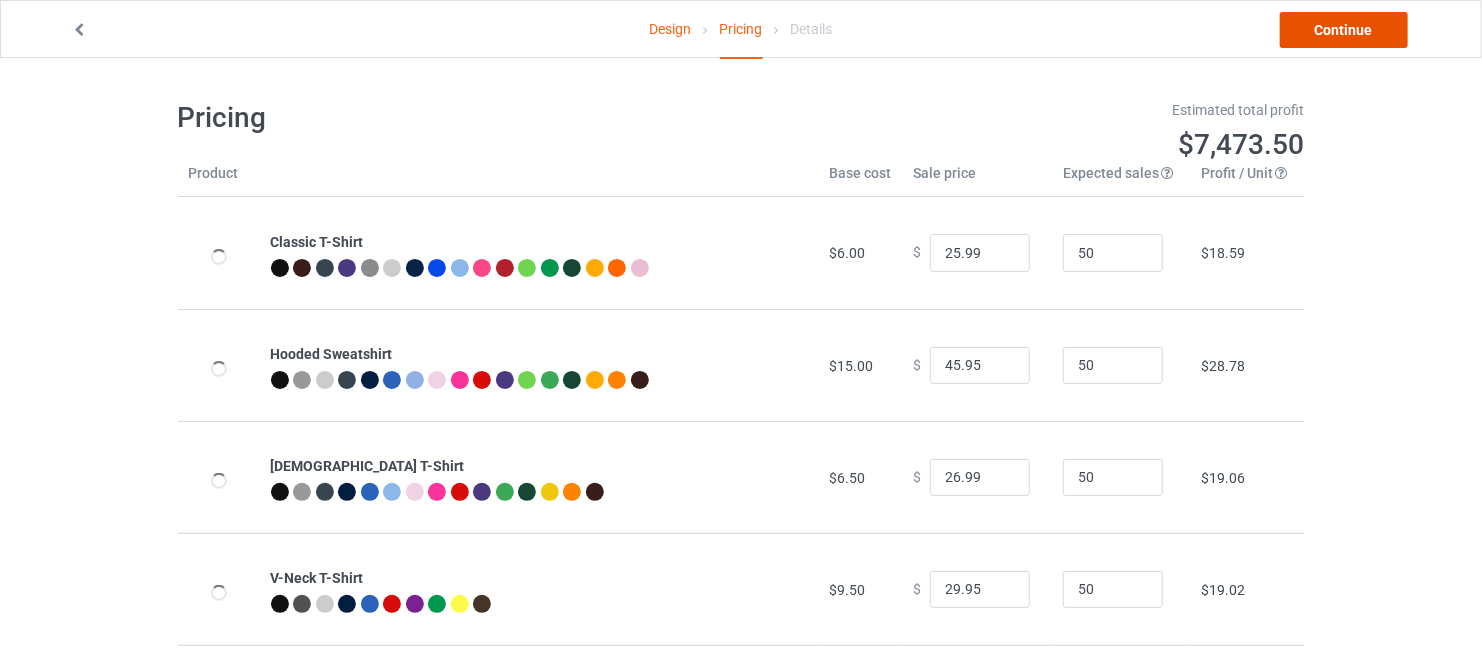 click on "Continue" at bounding box center (1344, 30) 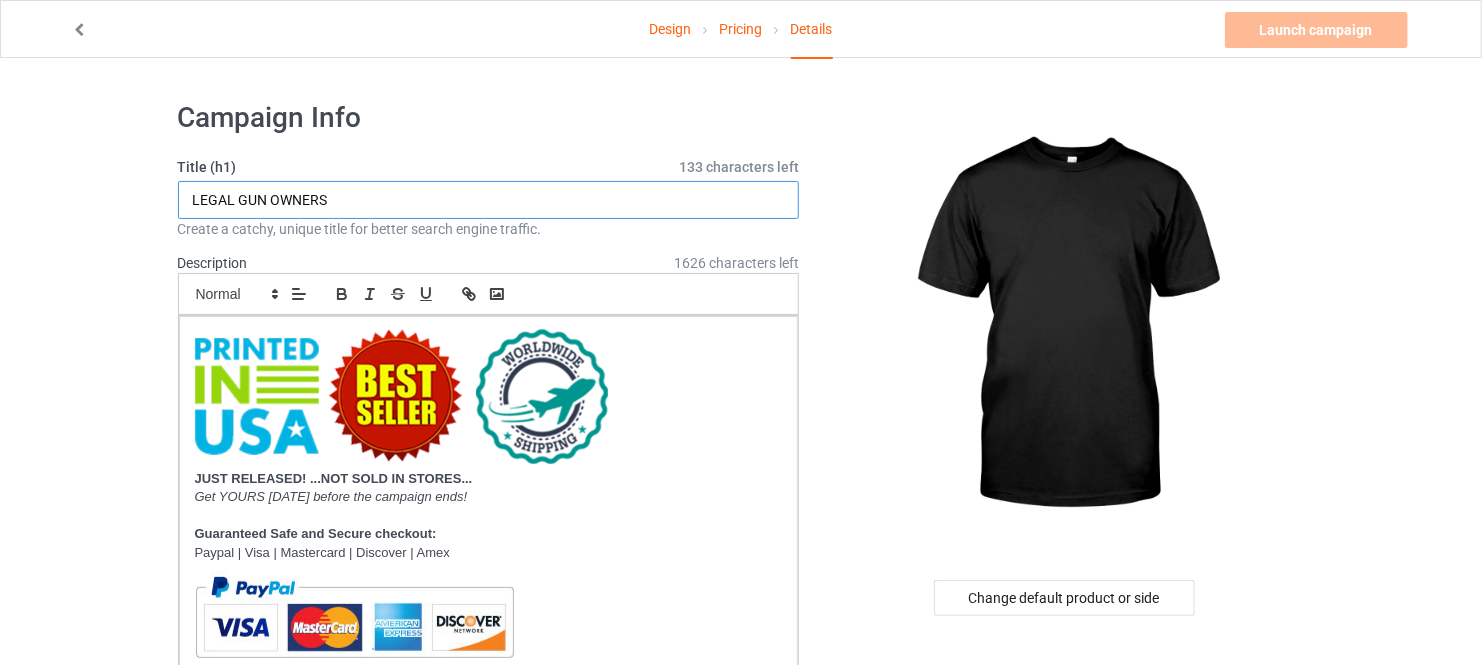 drag, startPoint x: 436, startPoint y: 198, endPoint x: 104, endPoint y: 205, distance: 332.0738 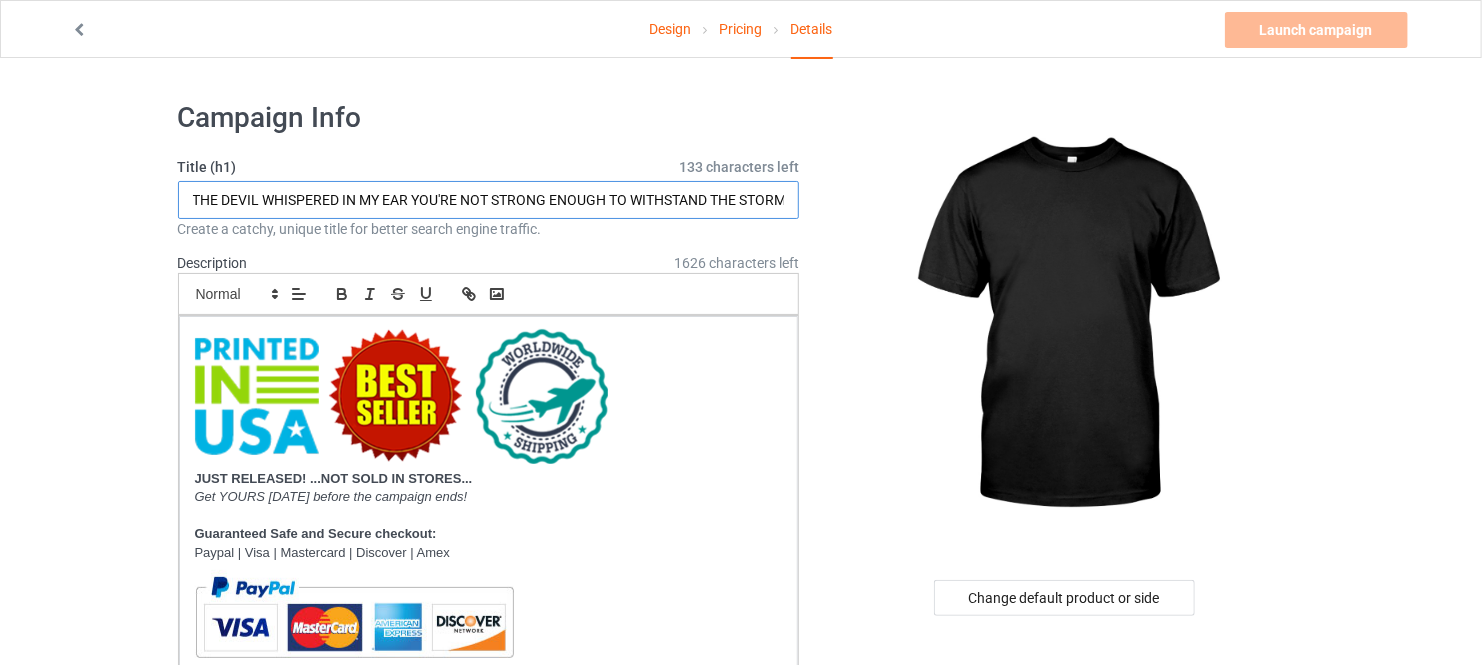 scroll, scrollTop: 0, scrollLeft: 7, axis: horizontal 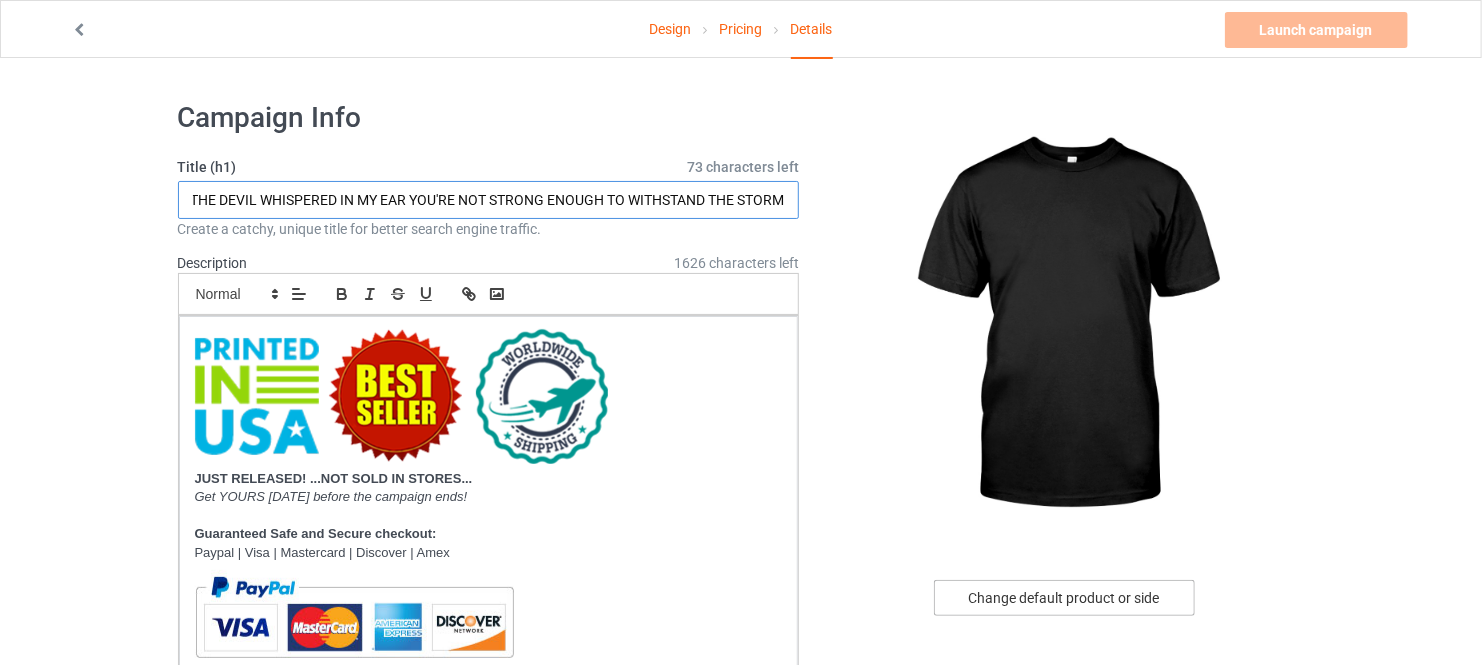 type on "THE DEVIL WHISPERED IN MY EAR YOU'RE NOT STRONG ENOUGH TO WITHSTAND THE STORM" 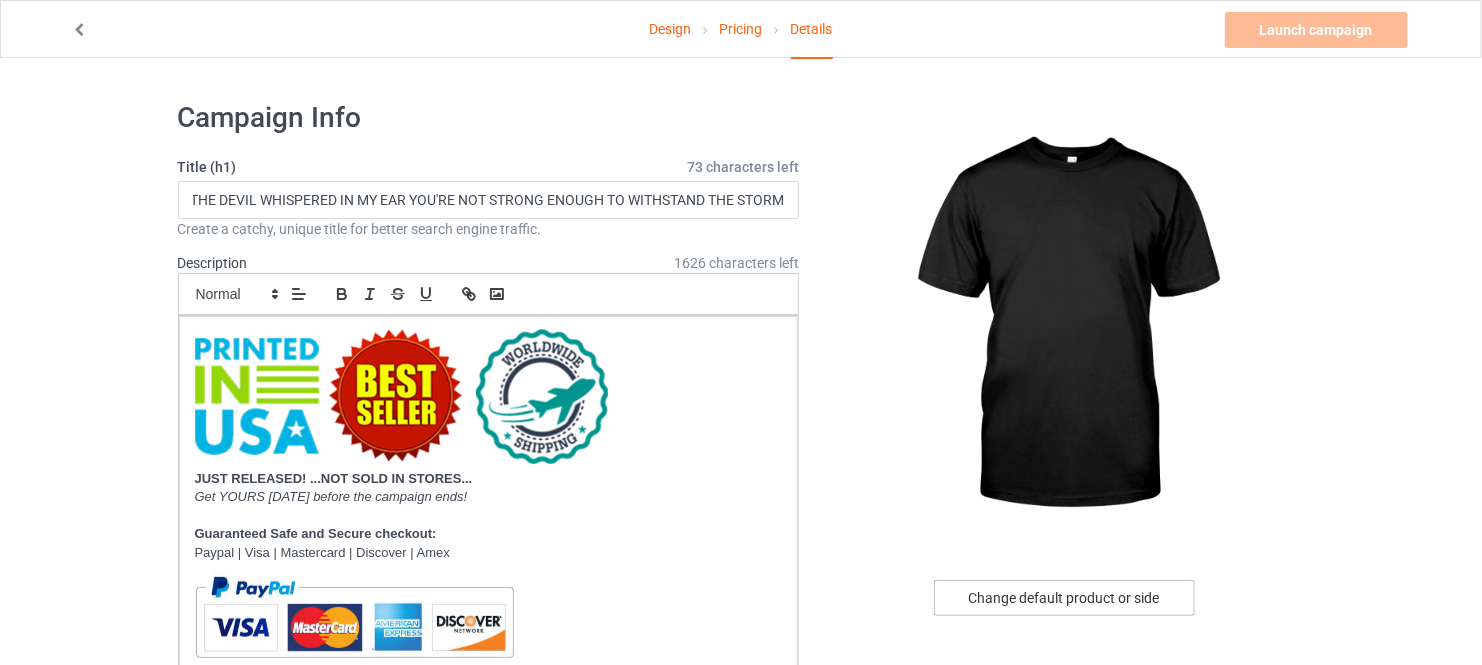 click on "Change default product or side" at bounding box center (1064, 598) 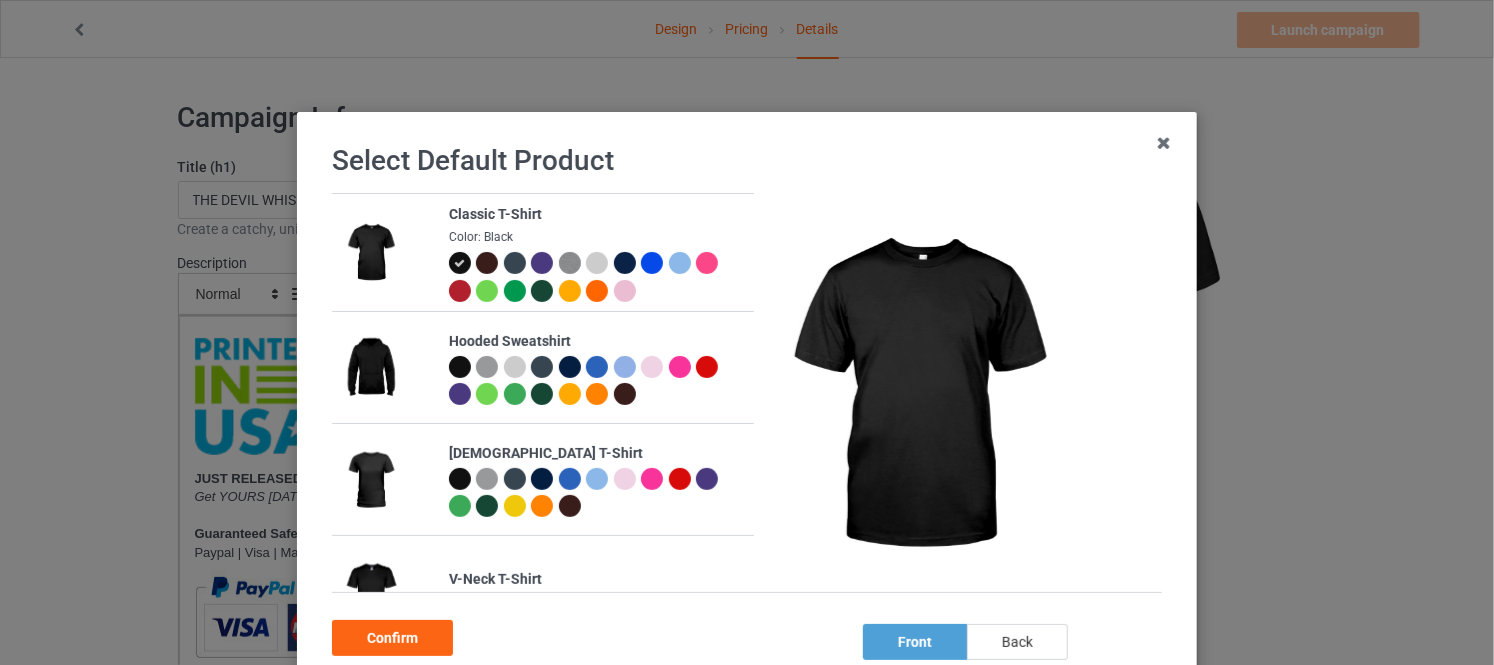 click on "back" at bounding box center [1017, 642] 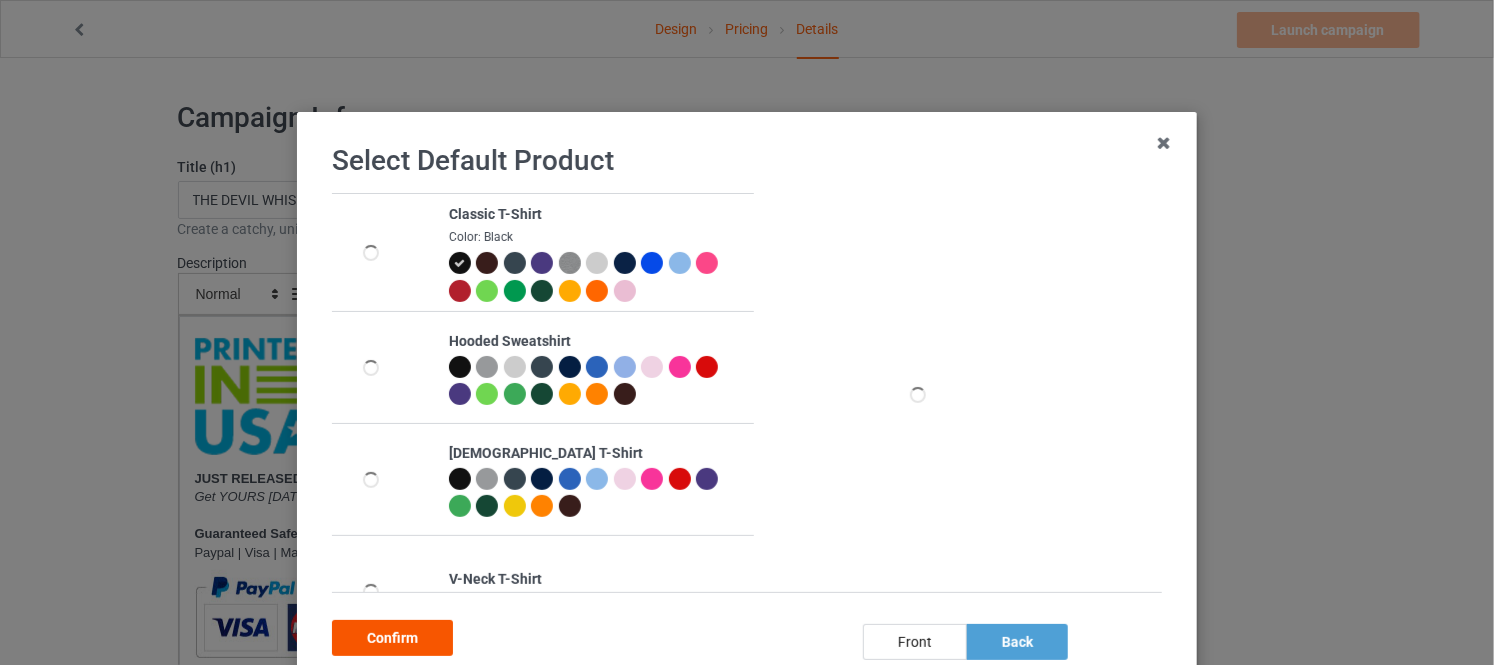 click on "Confirm" at bounding box center (392, 638) 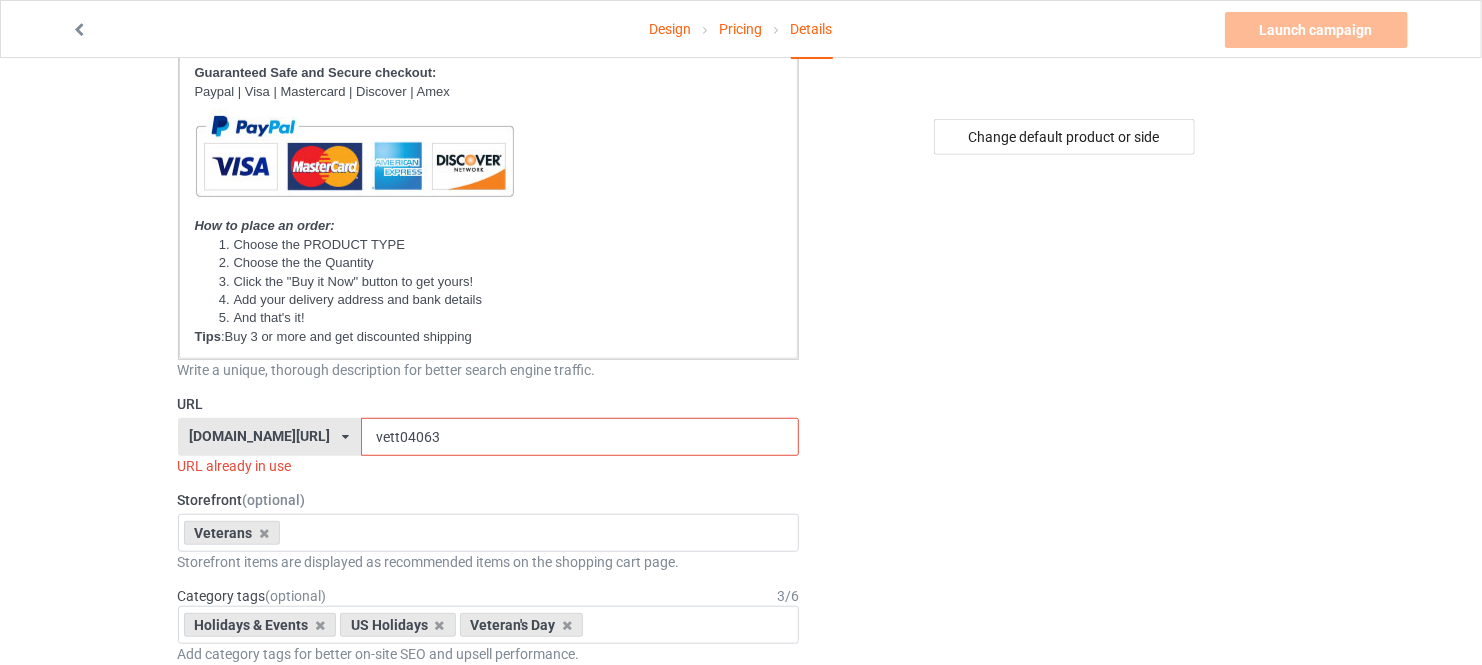 scroll, scrollTop: 560, scrollLeft: 0, axis: vertical 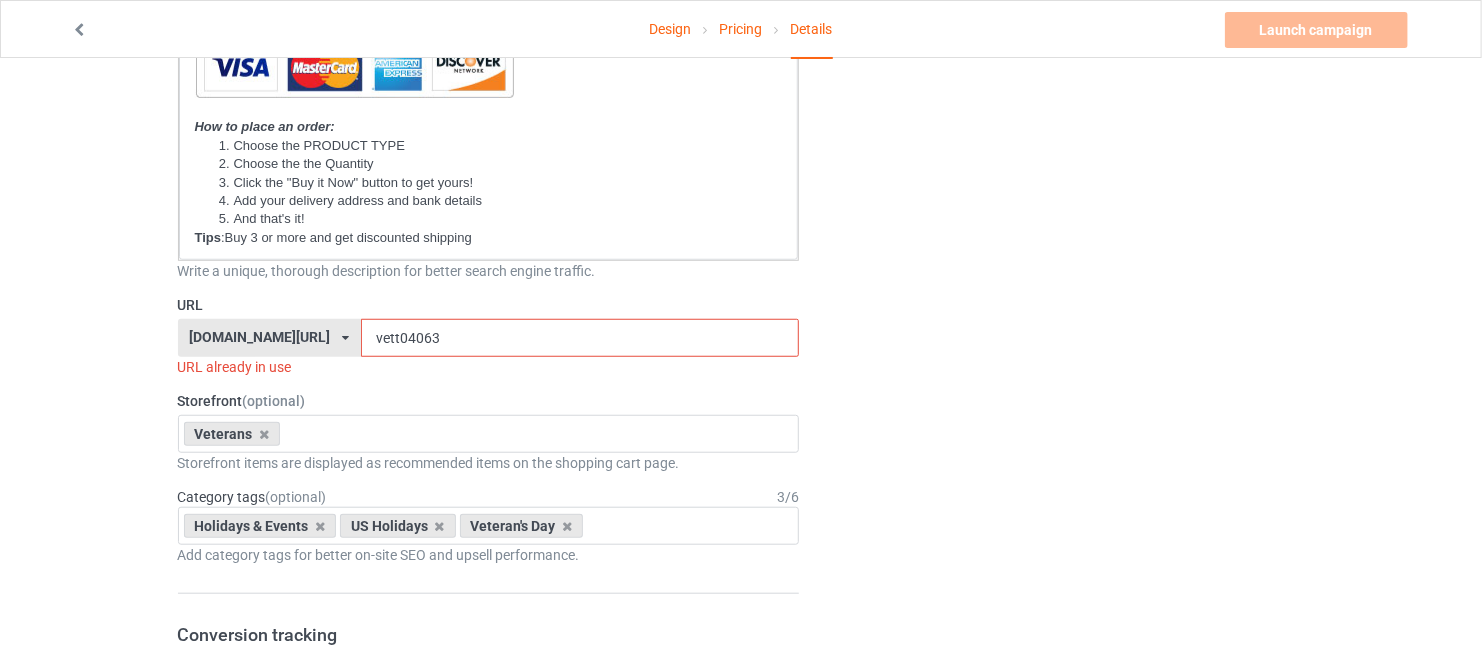 drag, startPoint x: 384, startPoint y: 336, endPoint x: 332, endPoint y: 338, distance: 52.03845 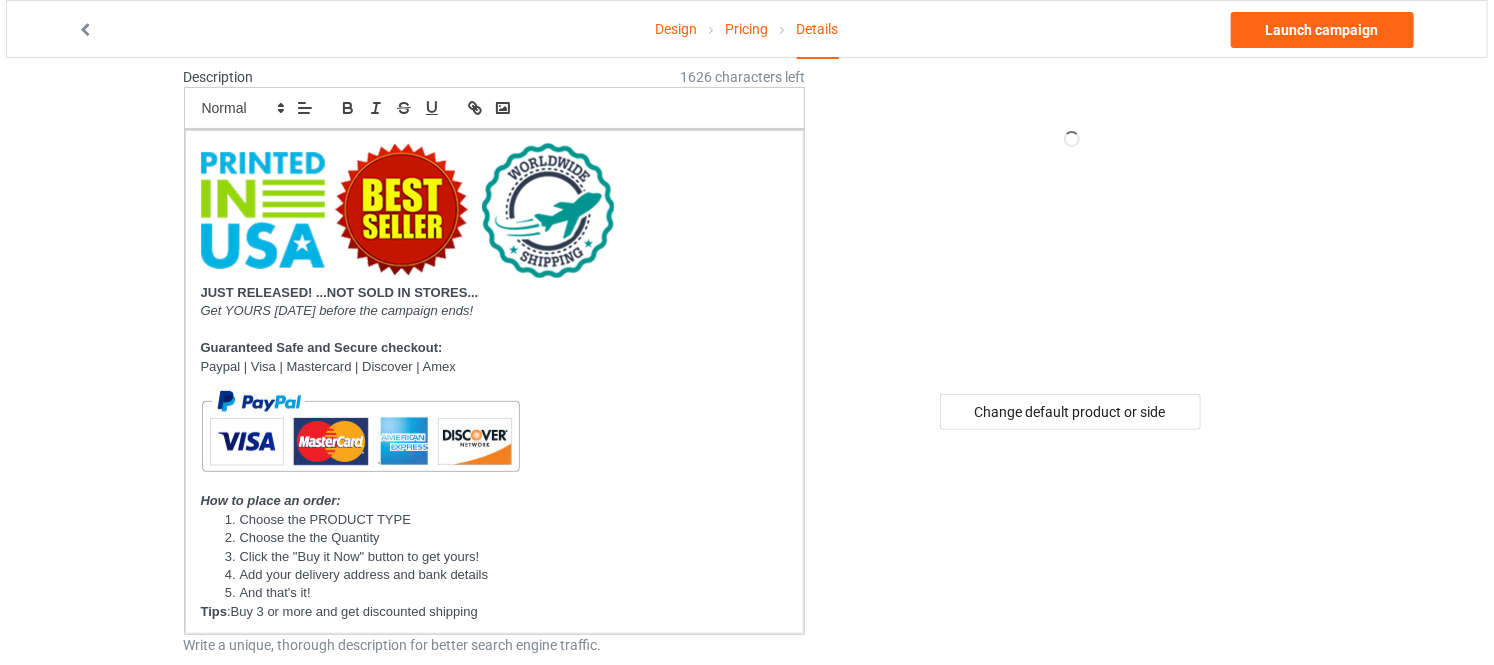 scroll, scrollTop: 0, scrollLeft: 0, axis: both 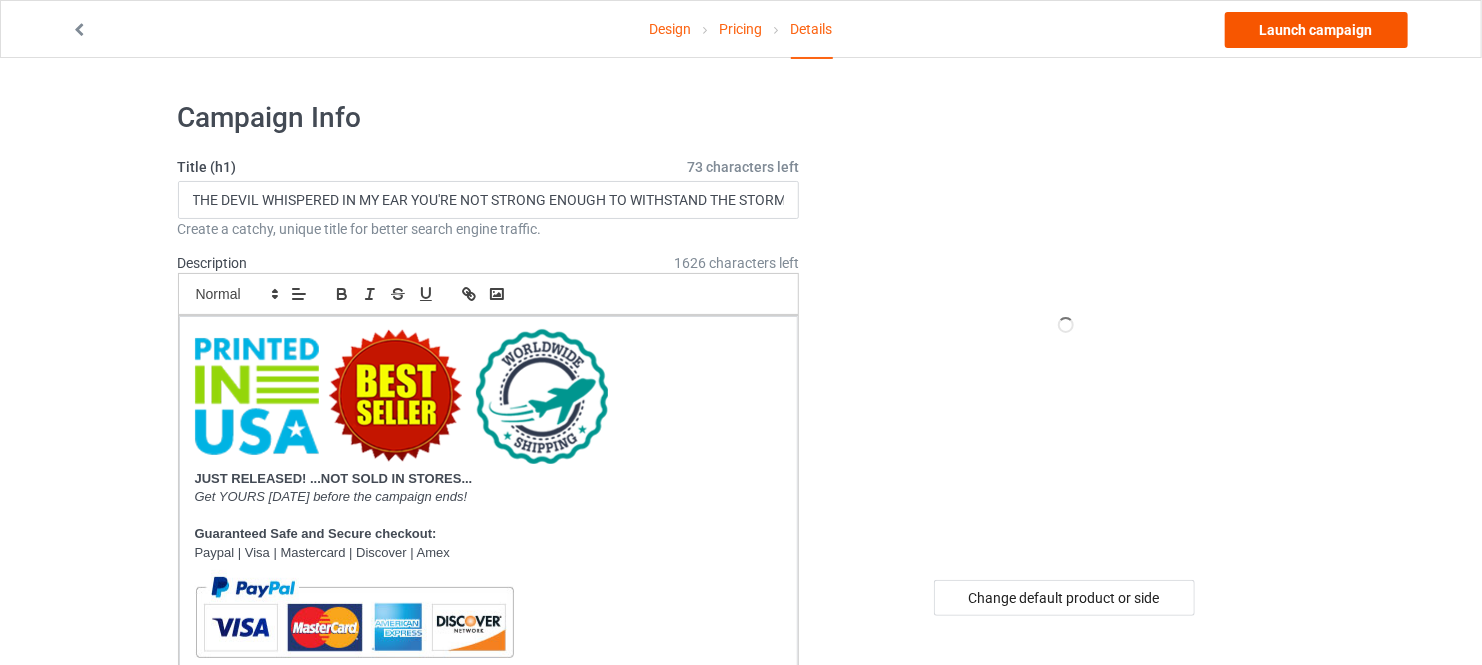 type on "vet07226" 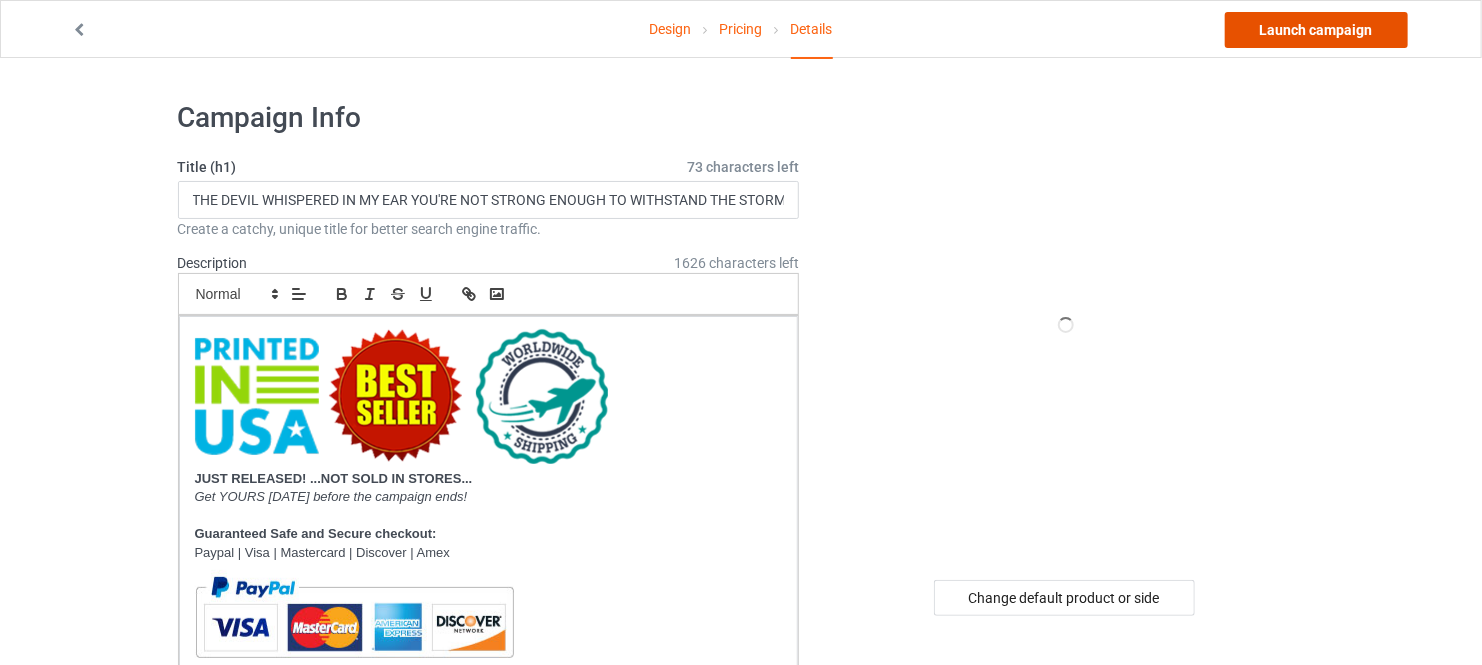 click on "Launch campaign" at bounding box center [1316, 30] 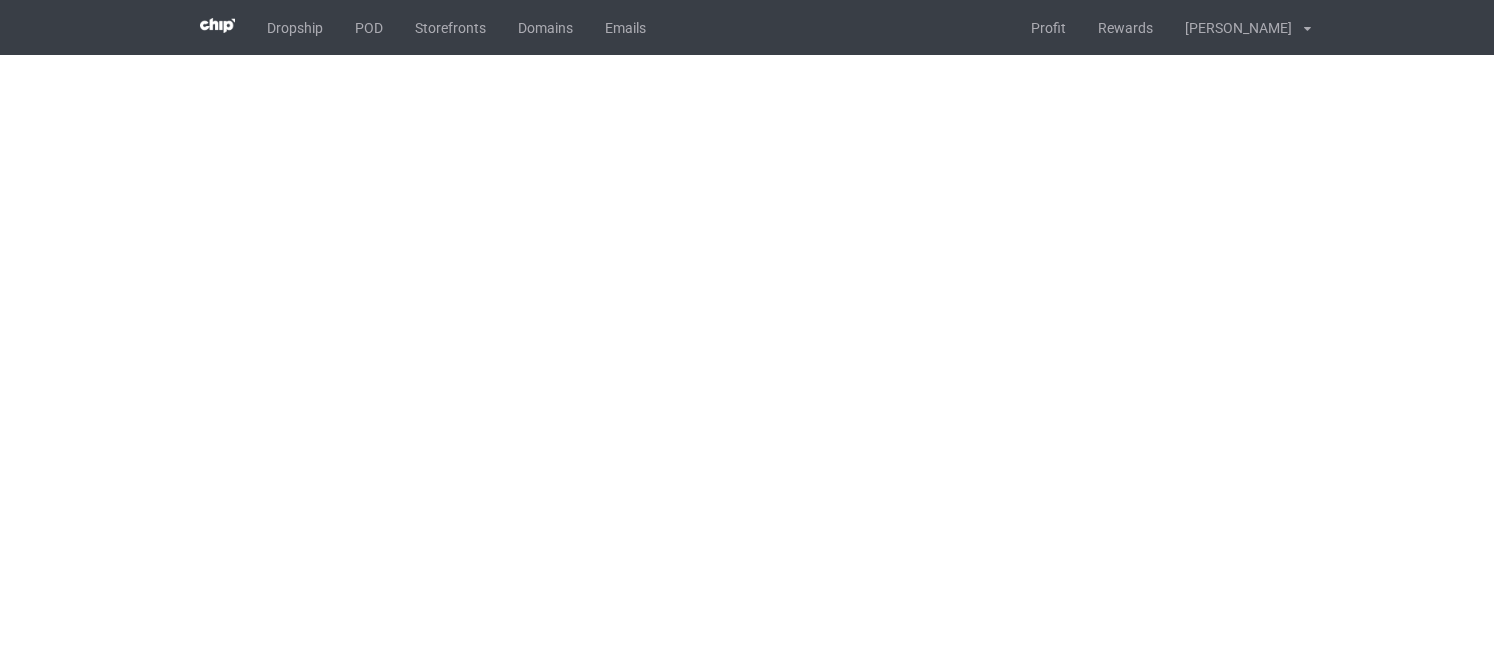 scroll, scrollTop: 0, scrollLeft: 0, axis: both 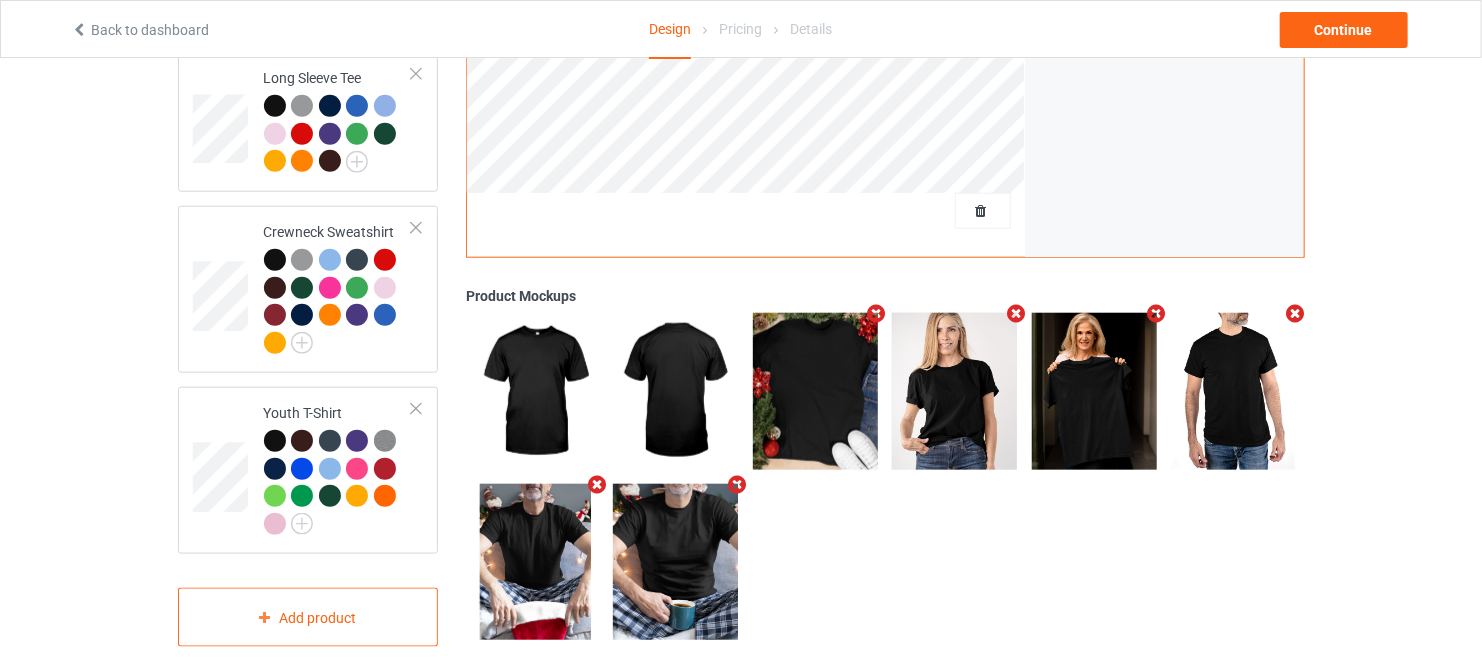 click at bounding box center [1016, 314] 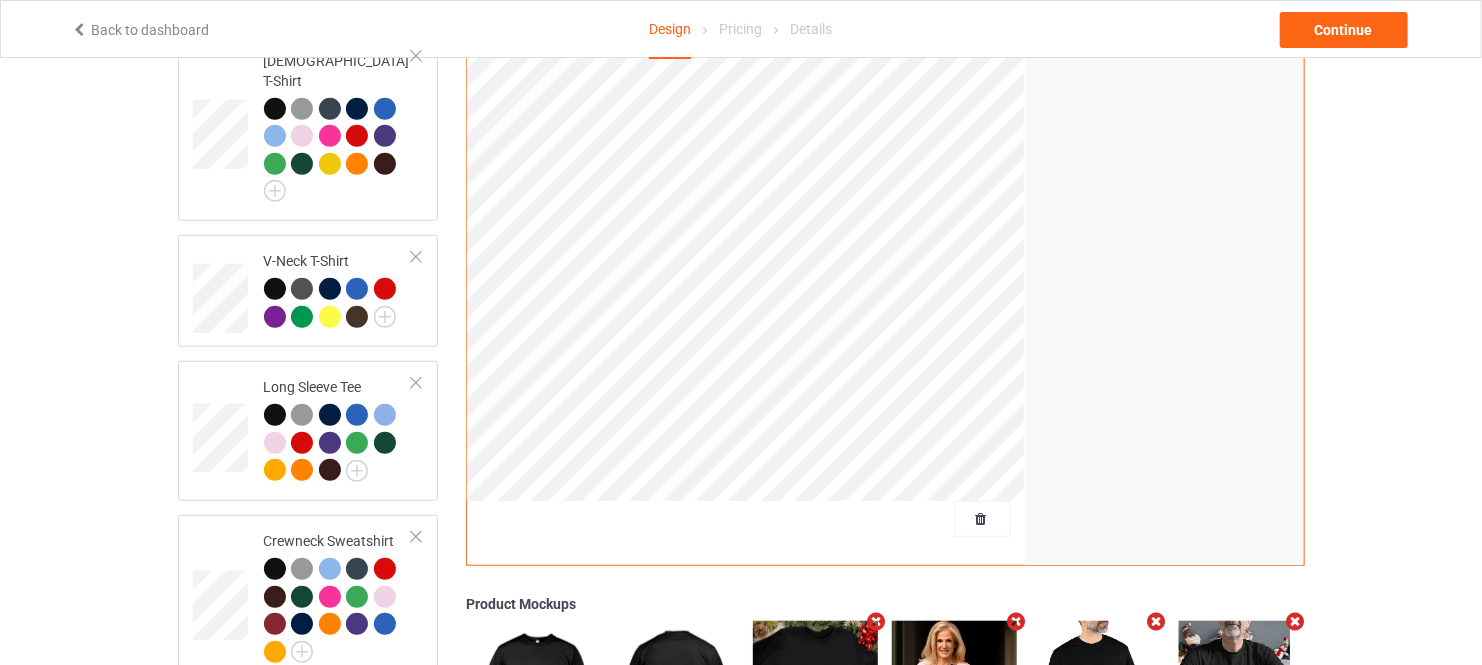 scroll, scrollTop: 0, scrollLeft: 0, axis: both 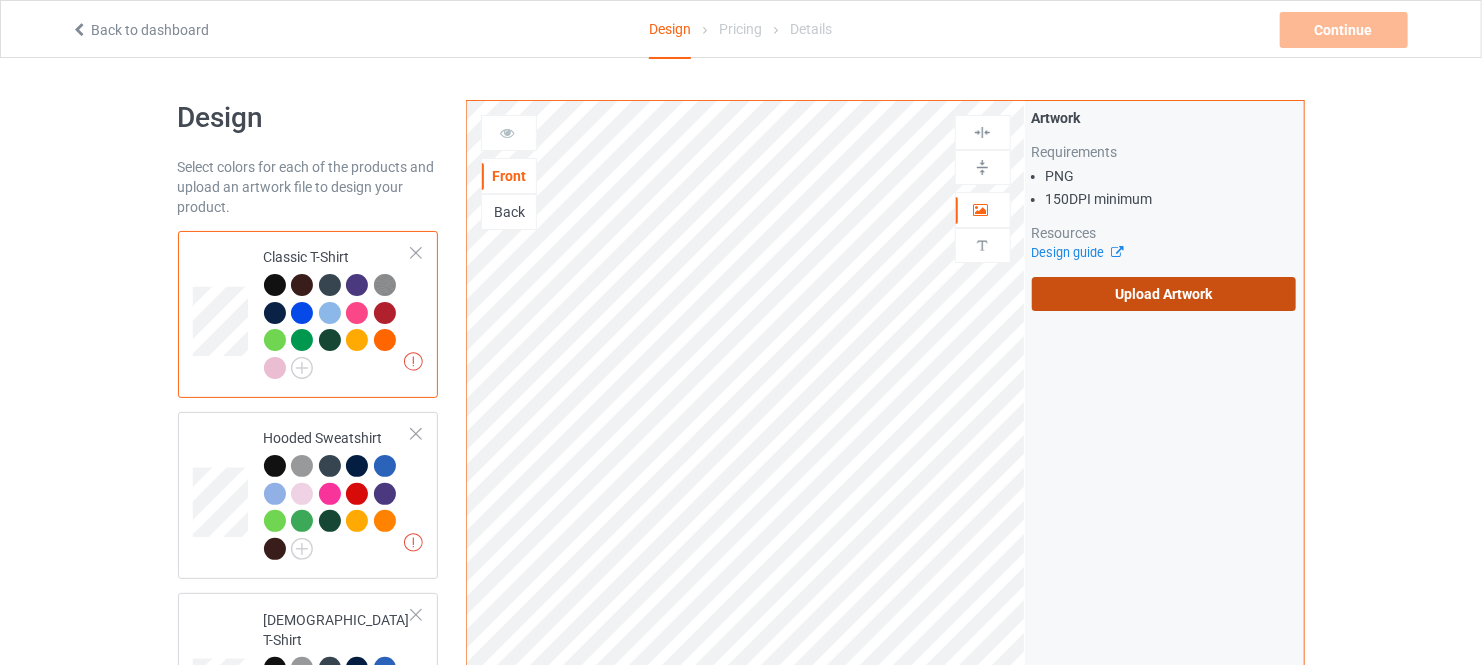 click on "Upload Artwork" at bounding box center [1164, 294] 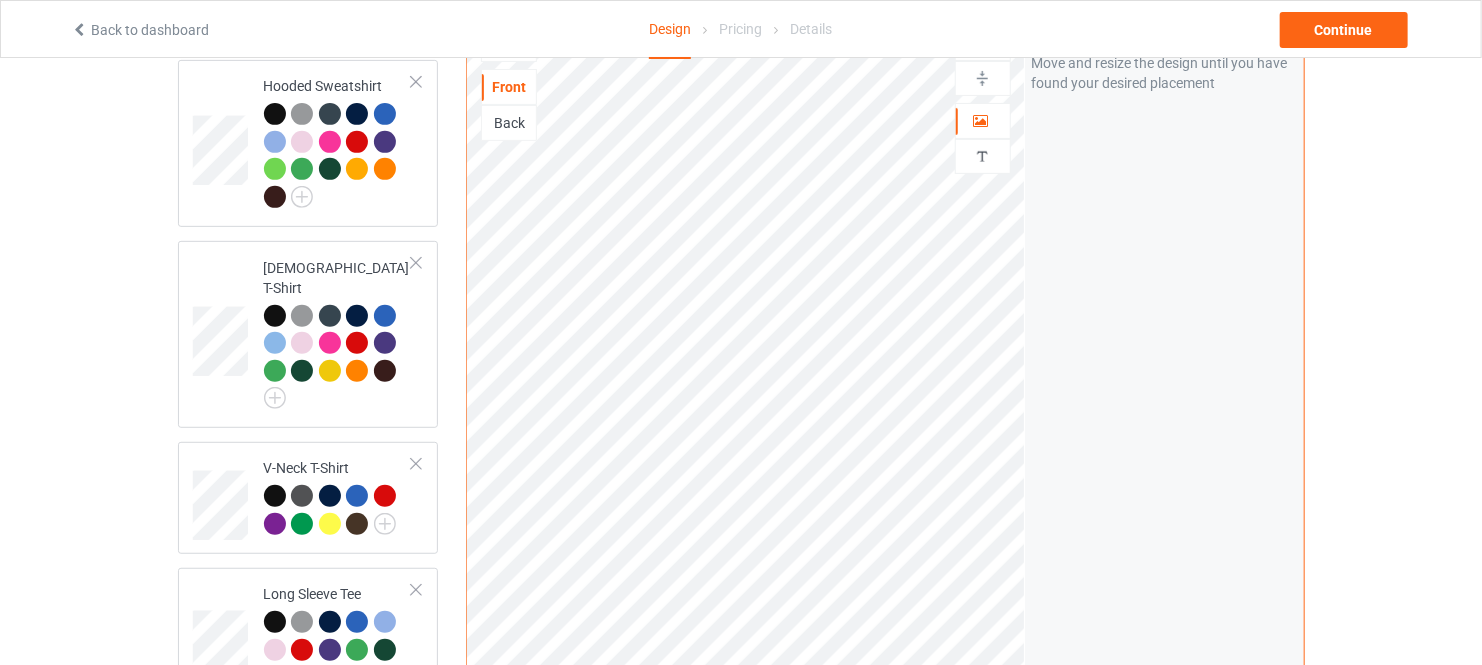 scroll, scrollTop: 0, scrollLeft: 0, axis: both 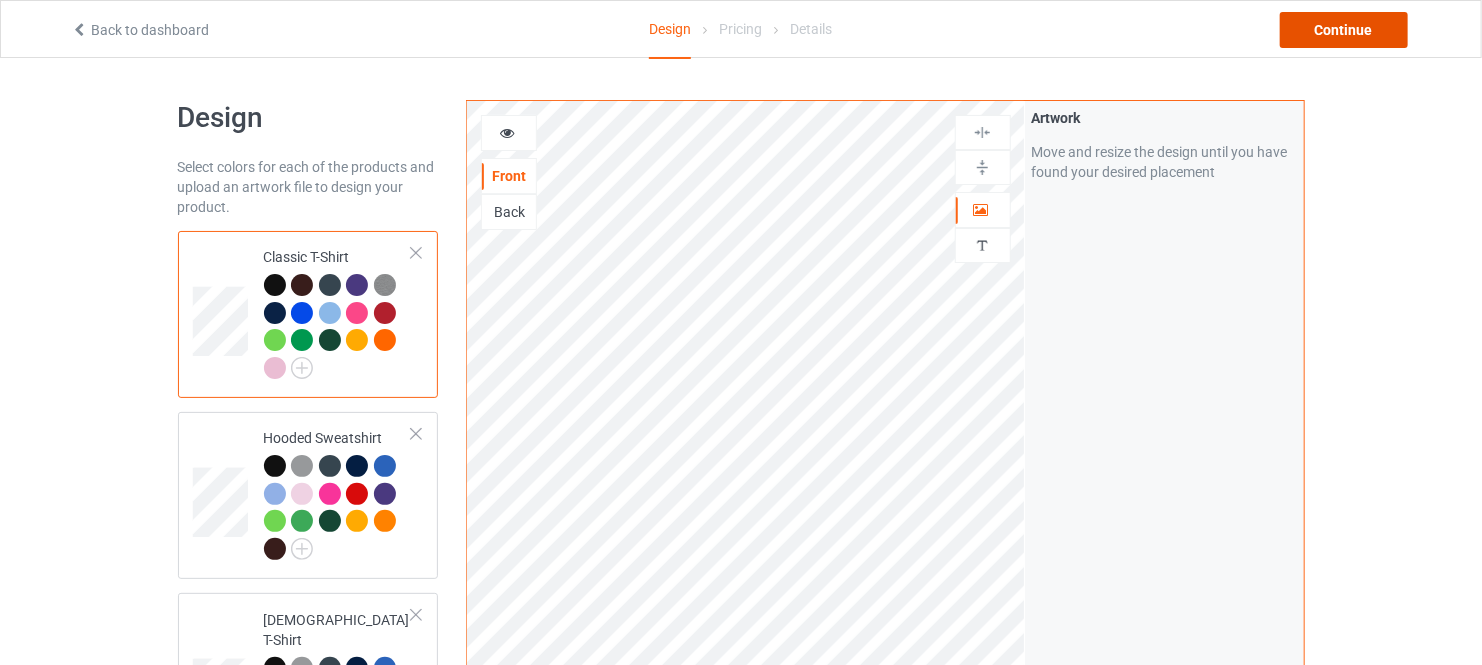 click on "Continue" at bounding box center (1344, 30) 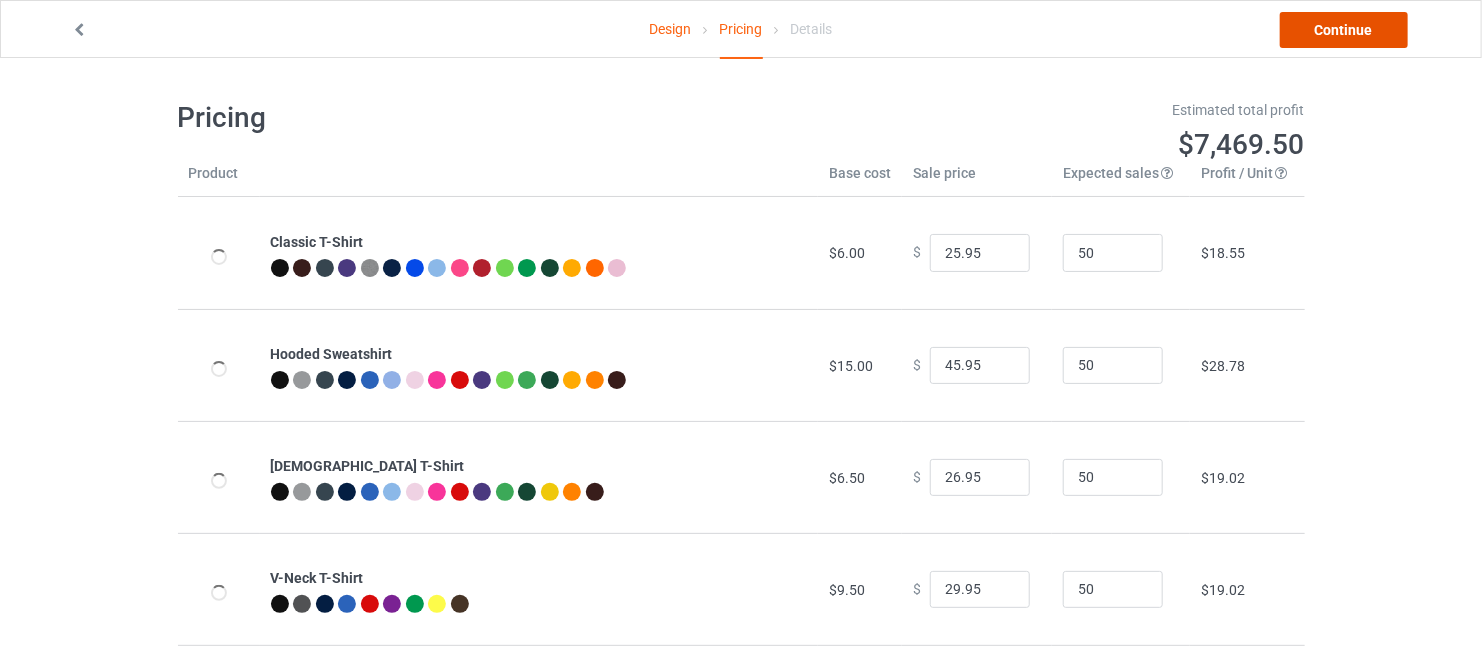 click on "Continue" at bounding box center (1344, 30) 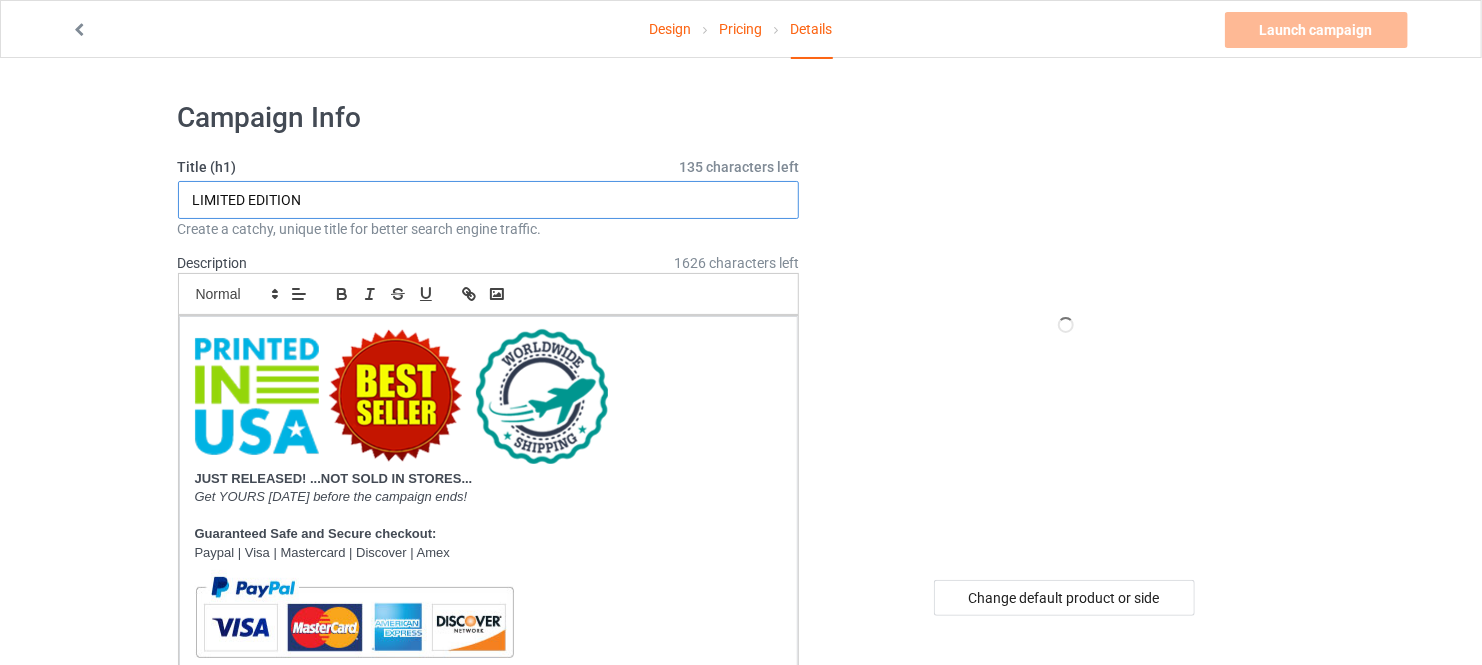 click on "LIMITED EDITION" at bounding box center (489, 200) 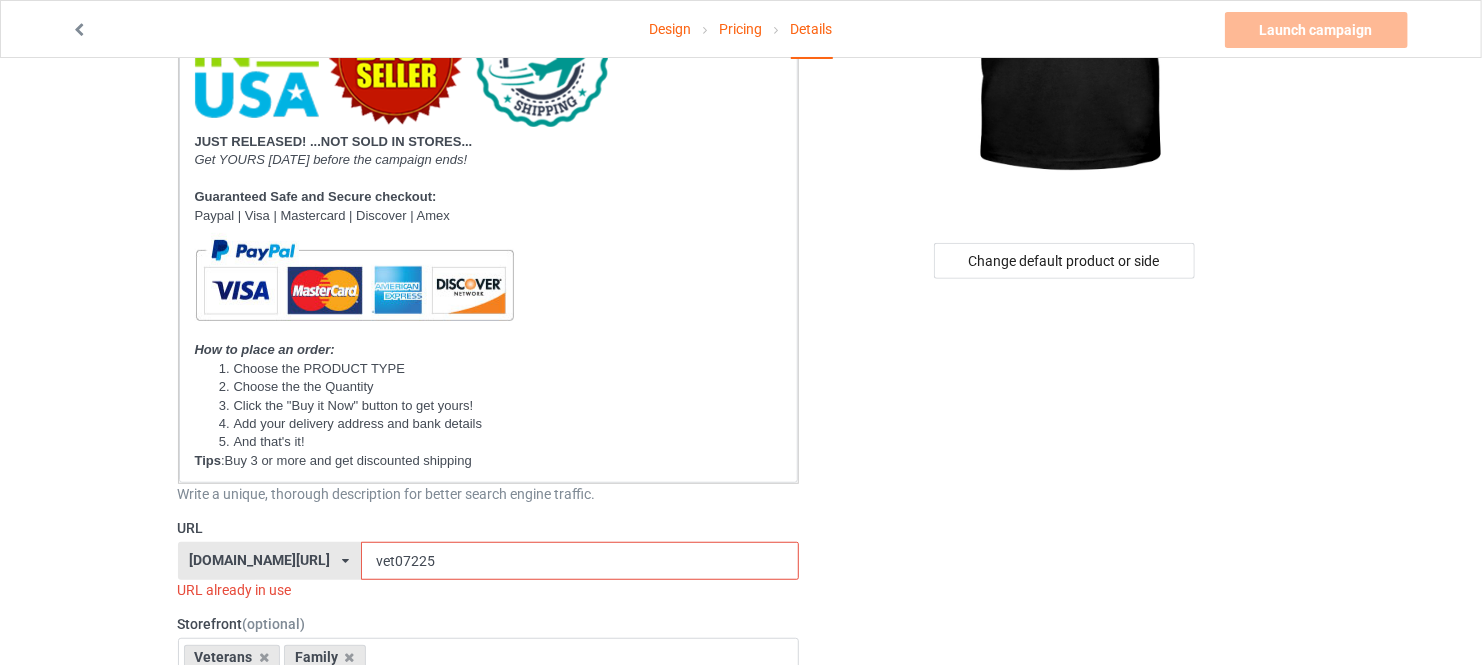 scroll, scrollTop: 373, scrollLeft: 0, axis: vertical 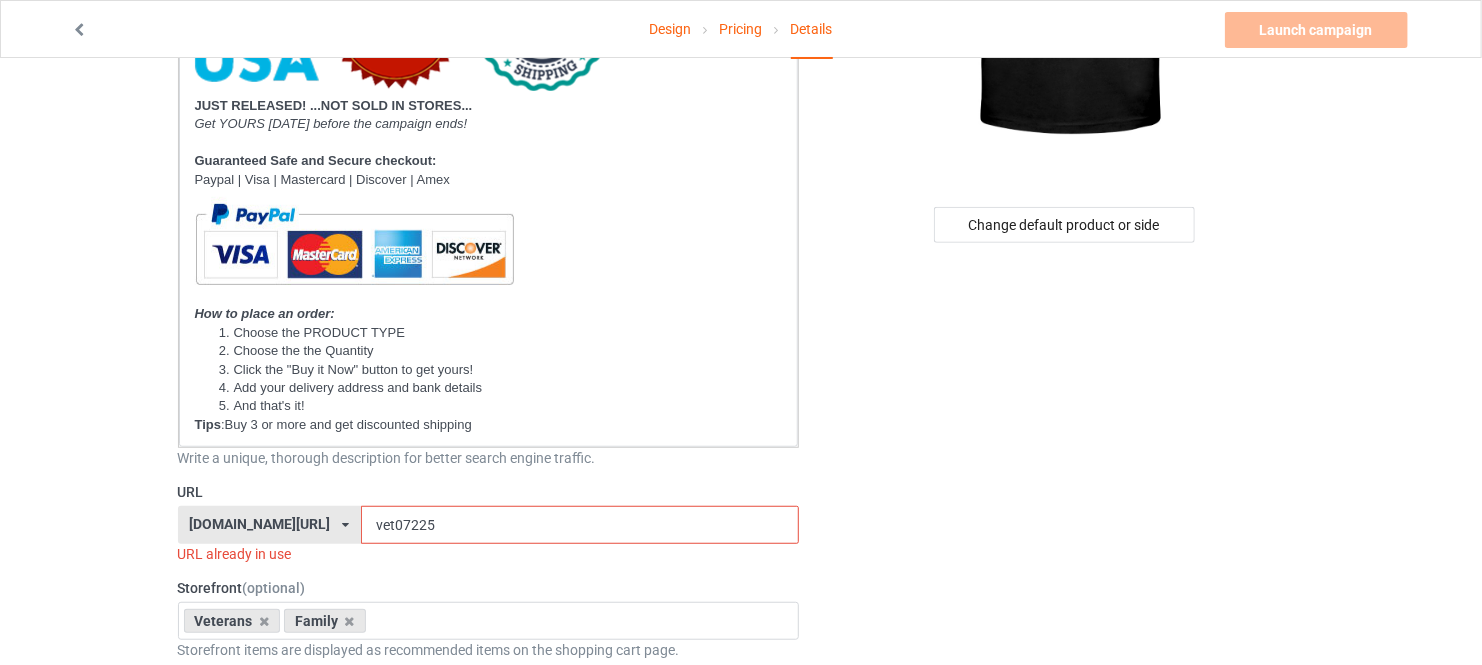 type on "GUNPA" 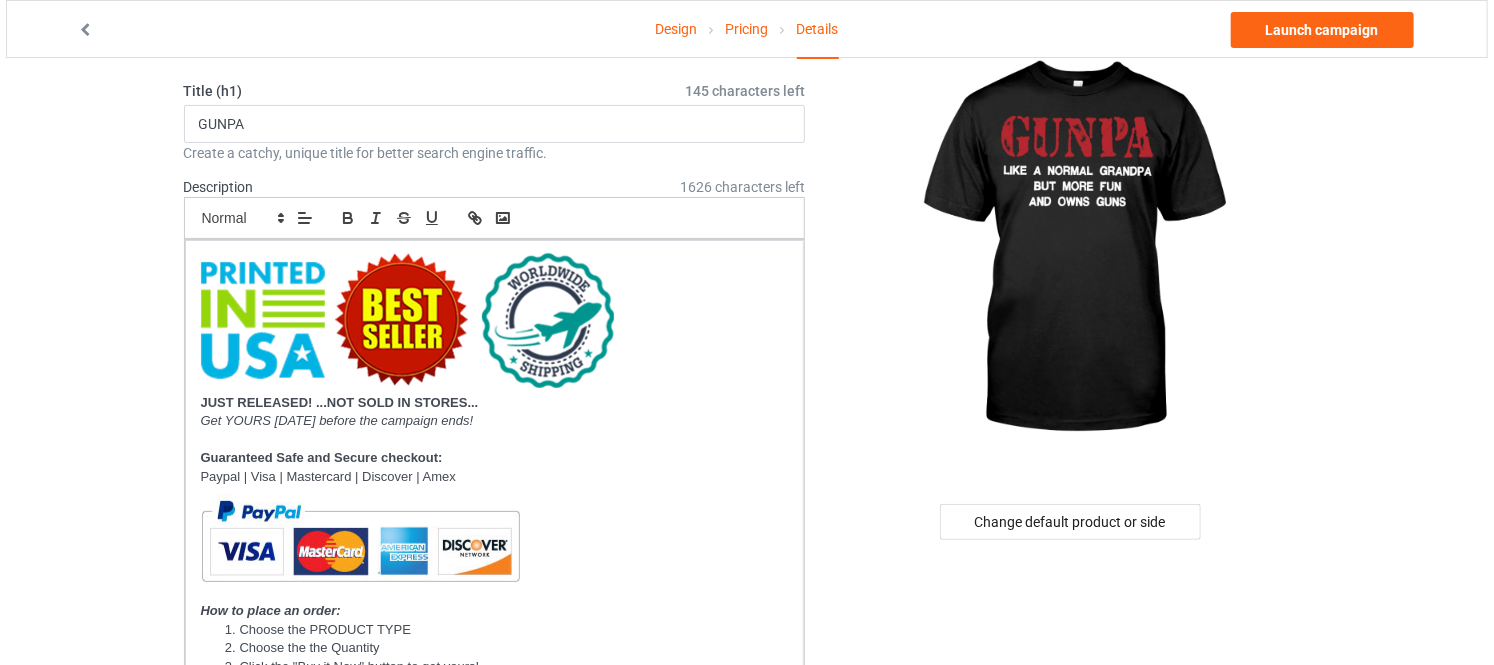 scroll, scrollTop: 0, scrollLeft: 0, axis: both 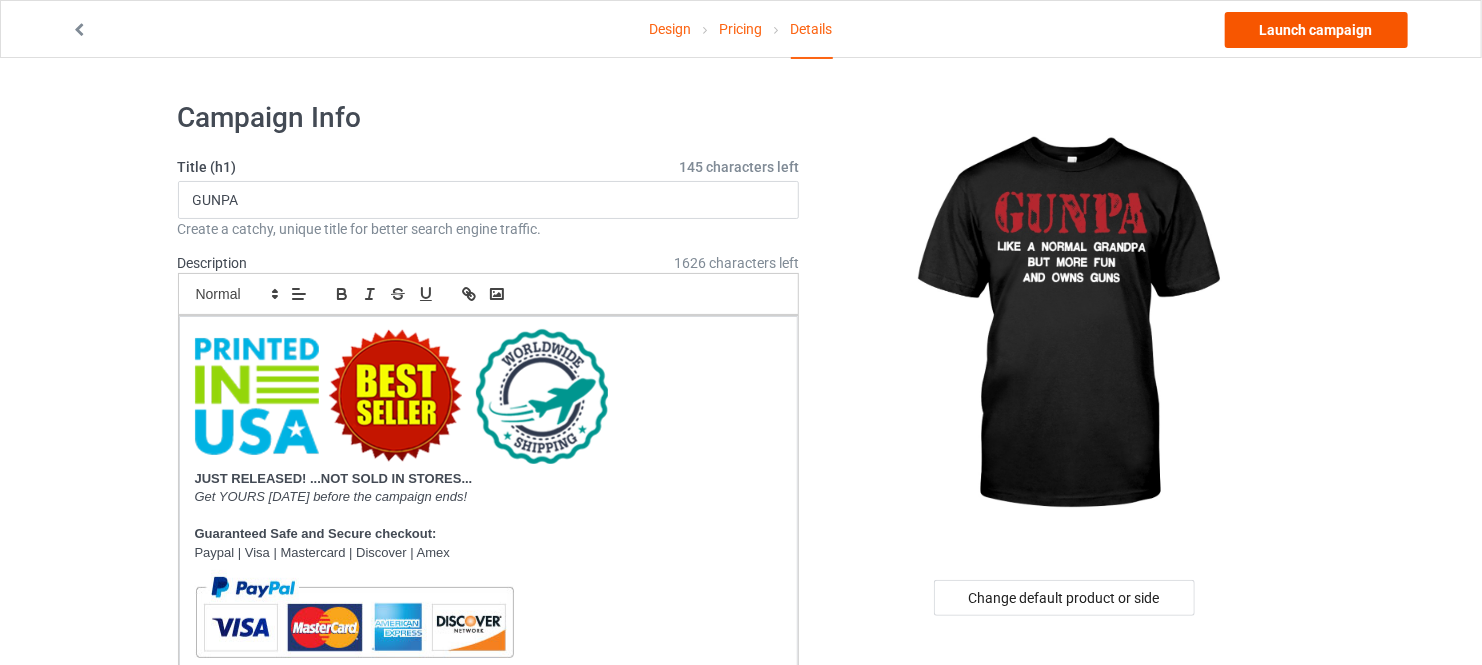 type on "vet07227" 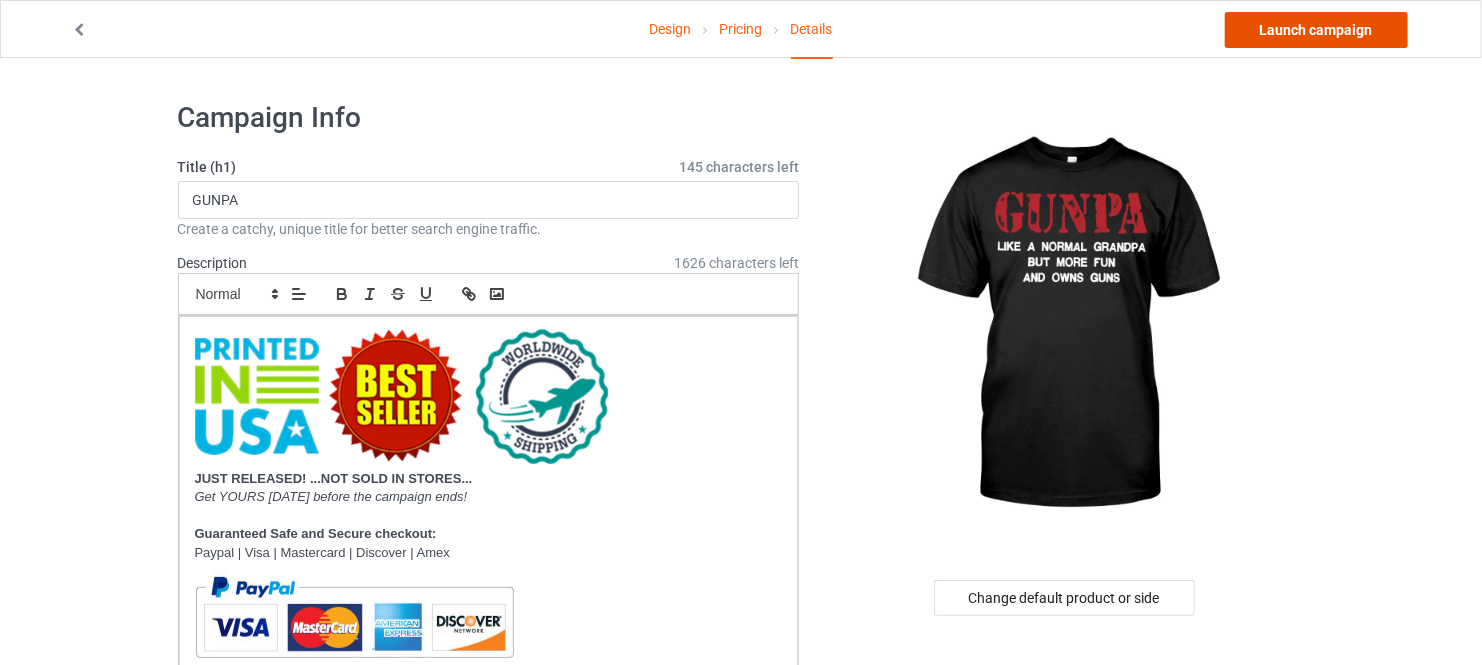 click on "Launch campaign" at bounding box center (1316, 30) 